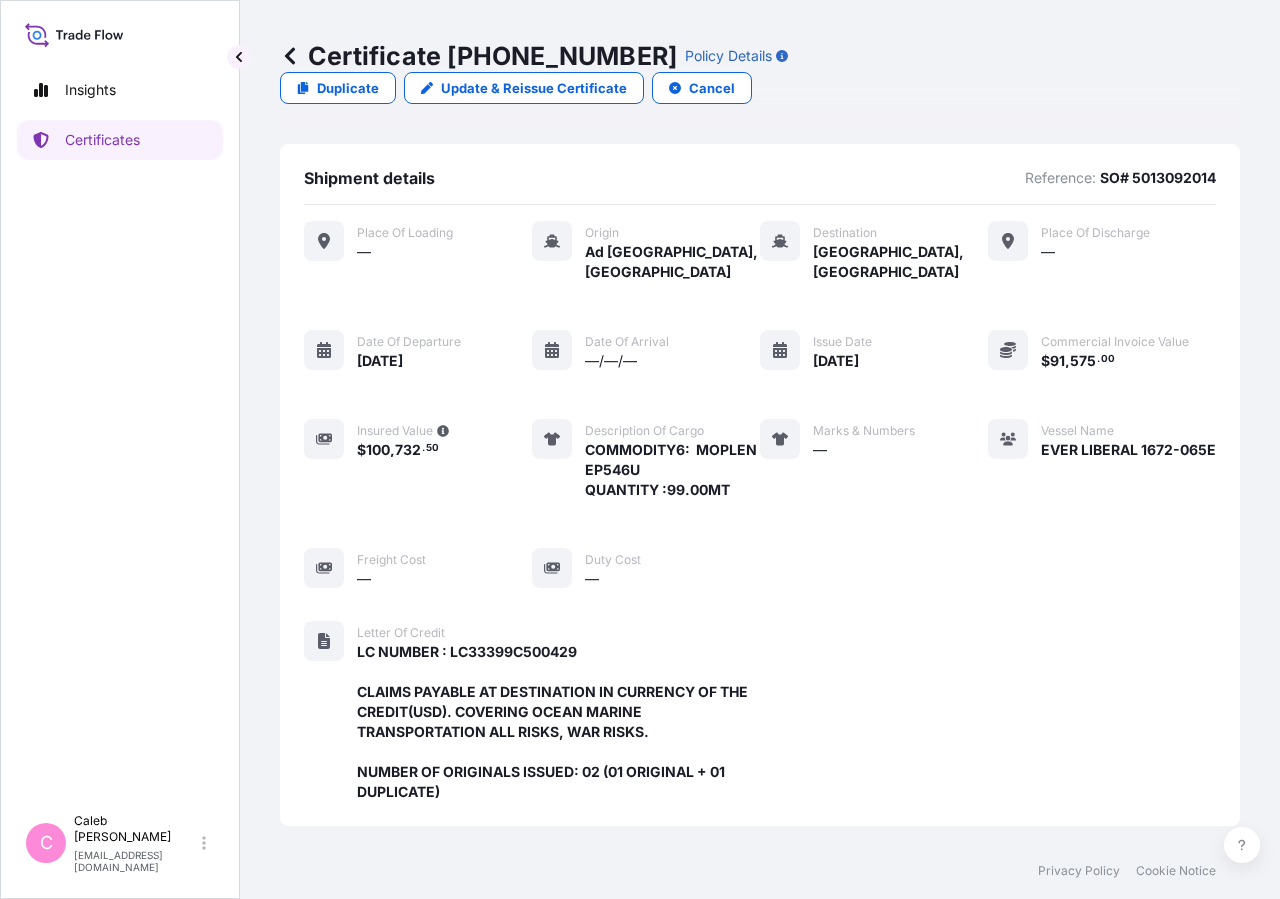 scroll, scrollTop: 0, scrollLeft: 0, axis: both 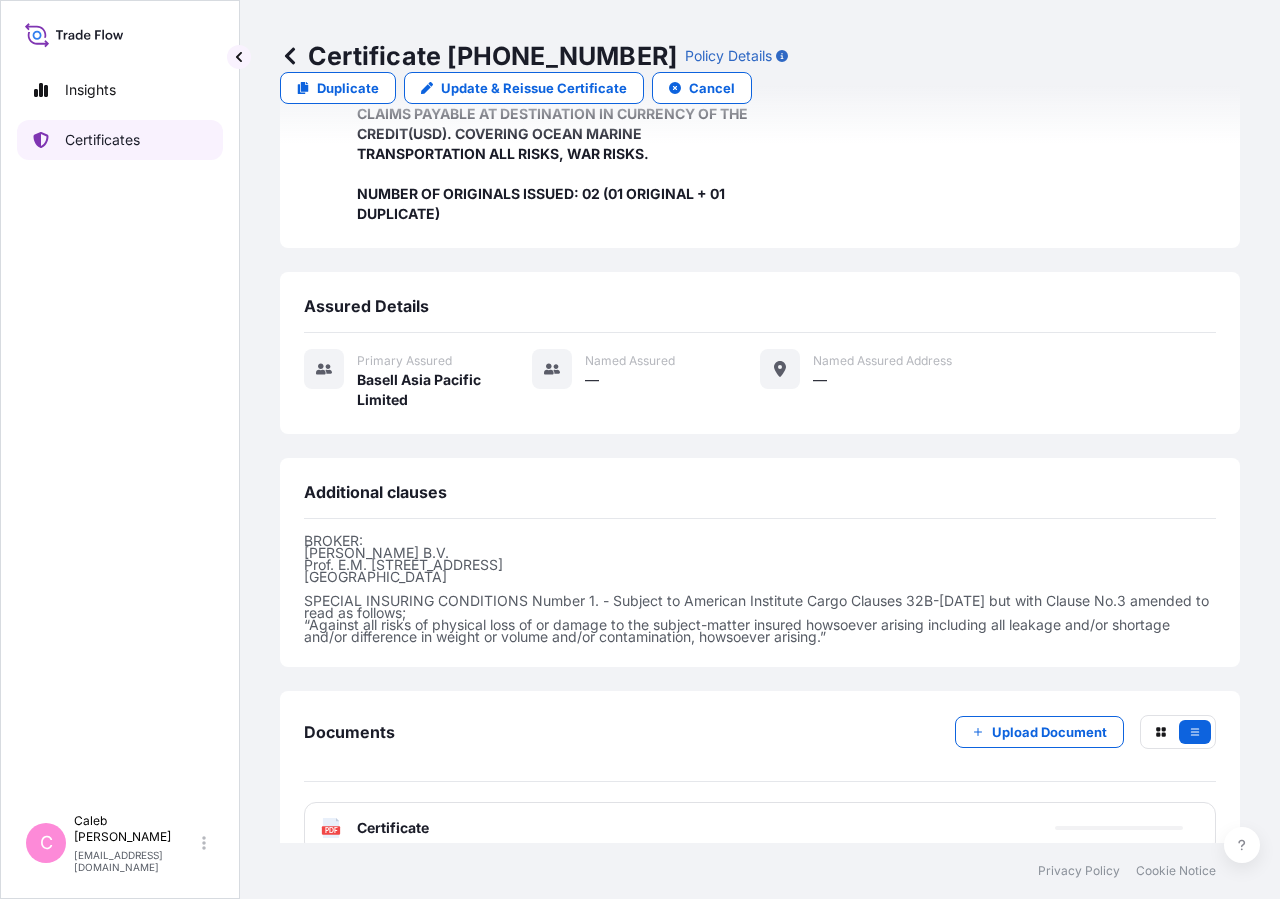 click on "Certificates" at bounding box center (102, 140) 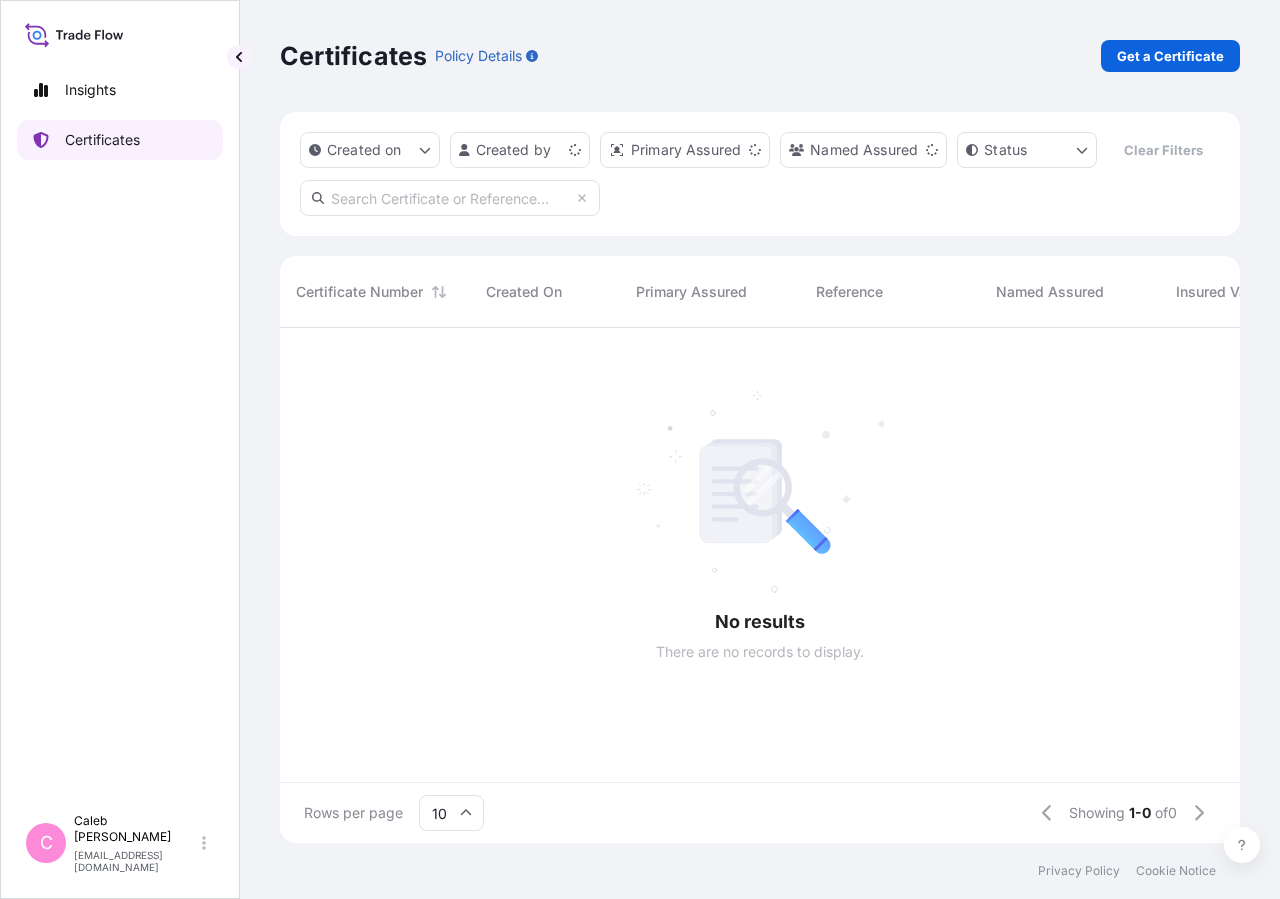 scroll, scrollTop: 0, scrollLeft: 0, axis: both 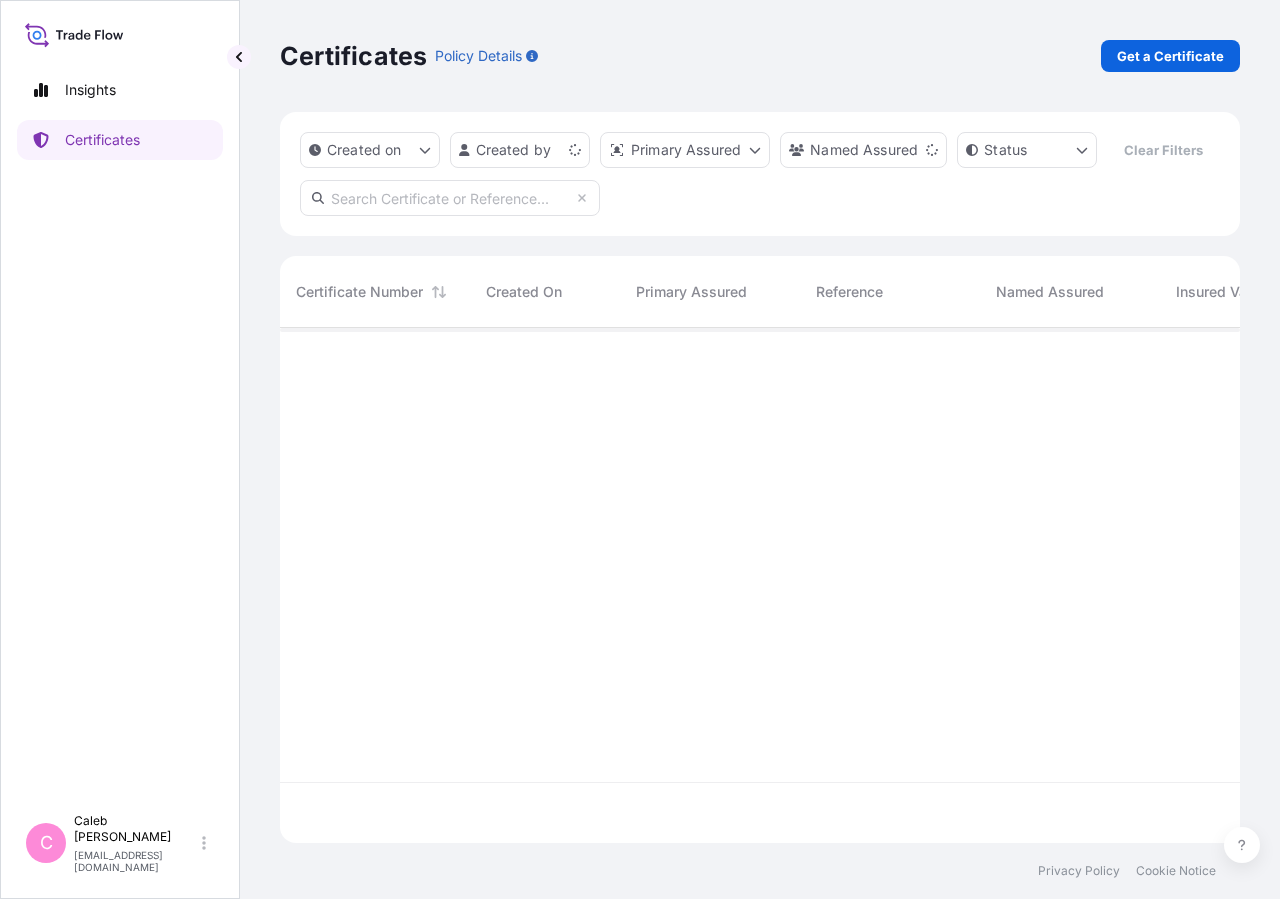 click at bounding box center (450, 198) 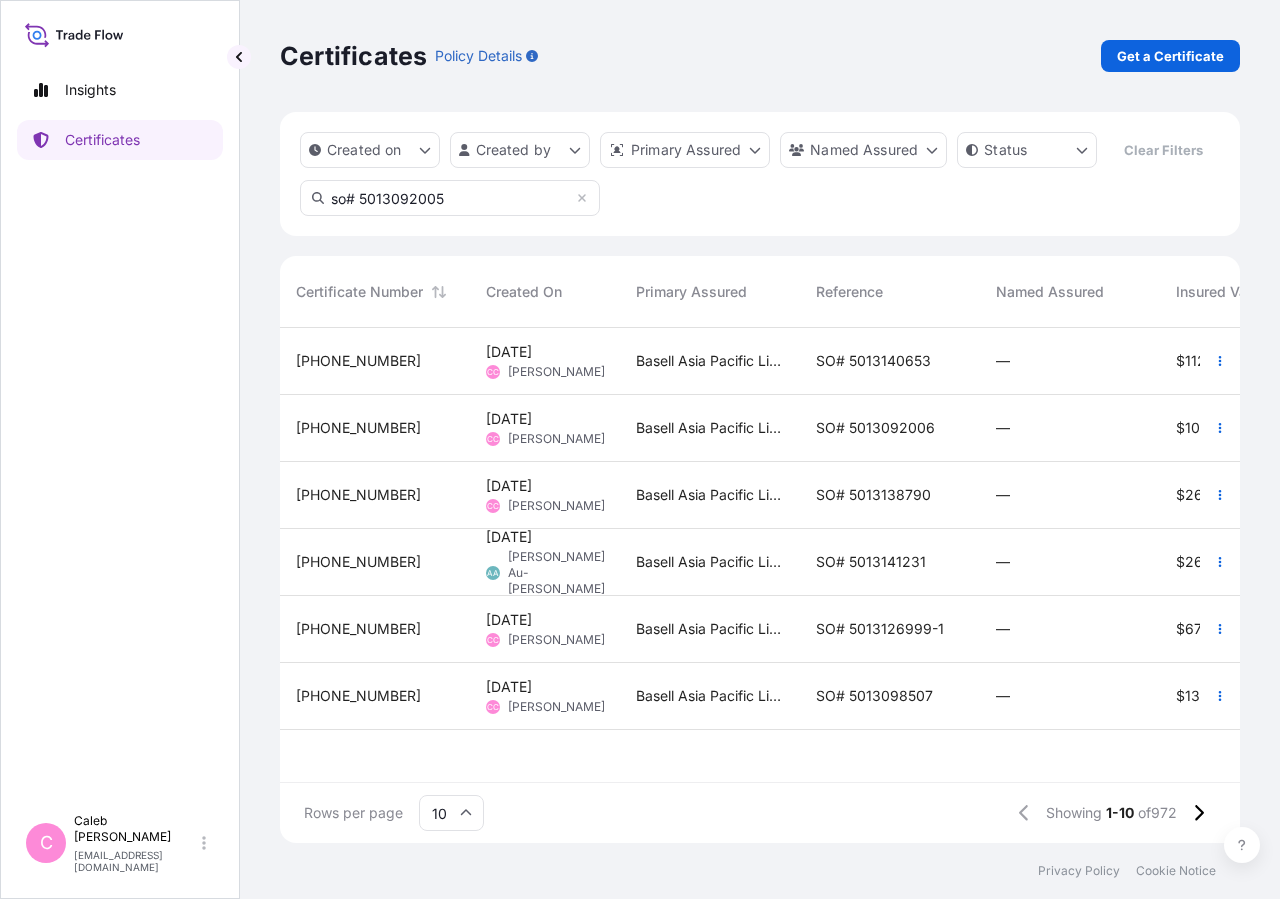 type on "so# 5013092005" 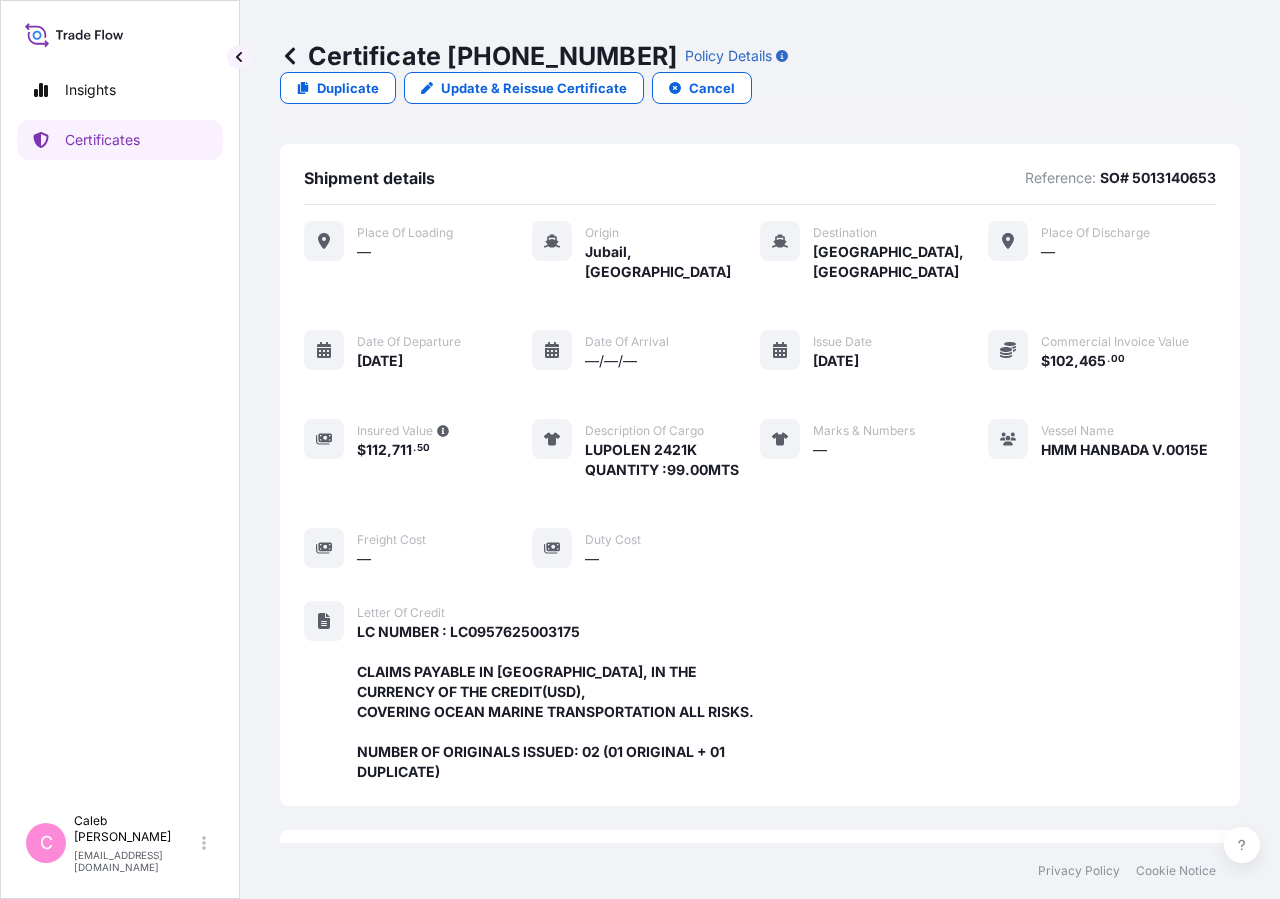click on "Certificates" at bounding box center [102, 140] 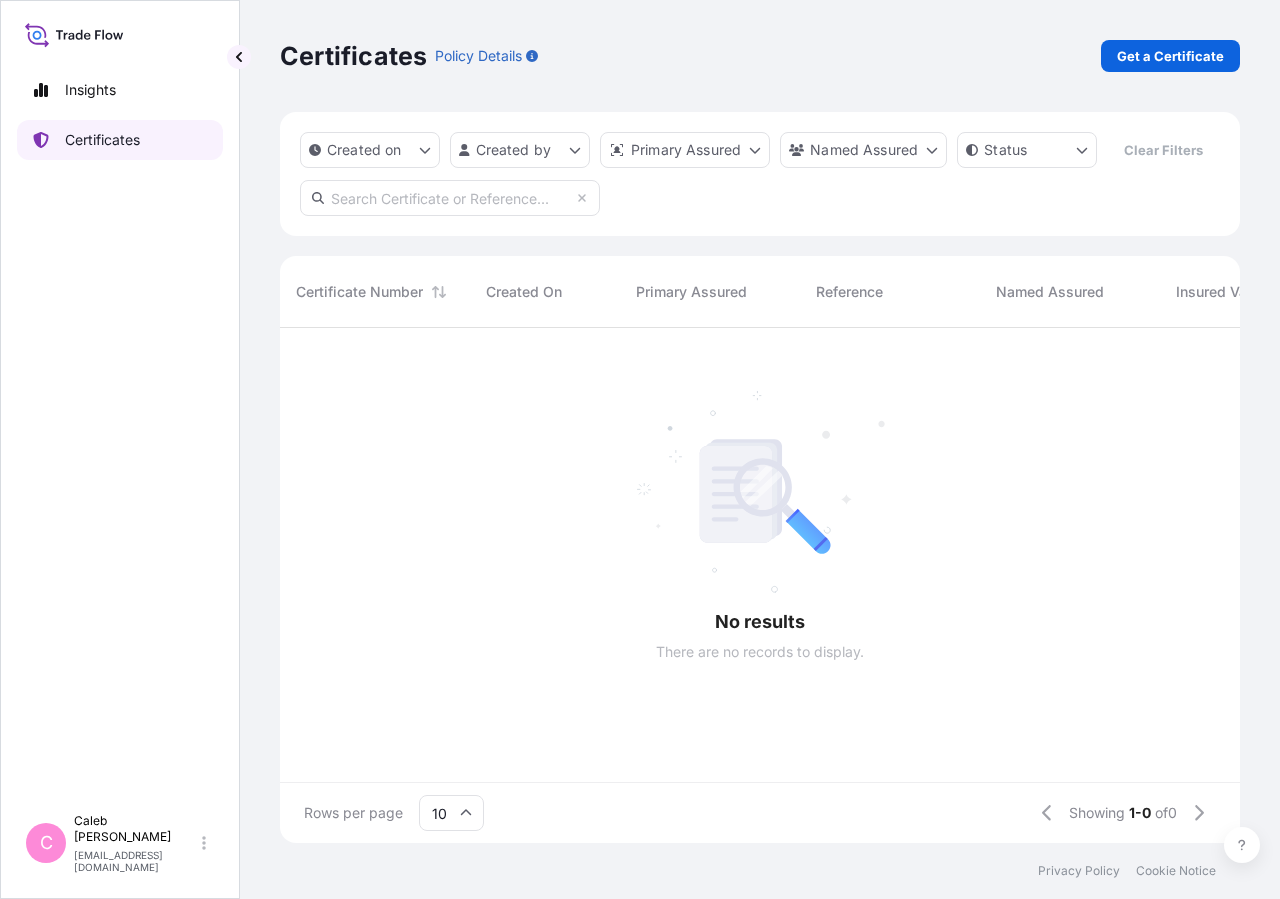 scroll, scrollTop: 18, scrollLeft: 18, axis: both 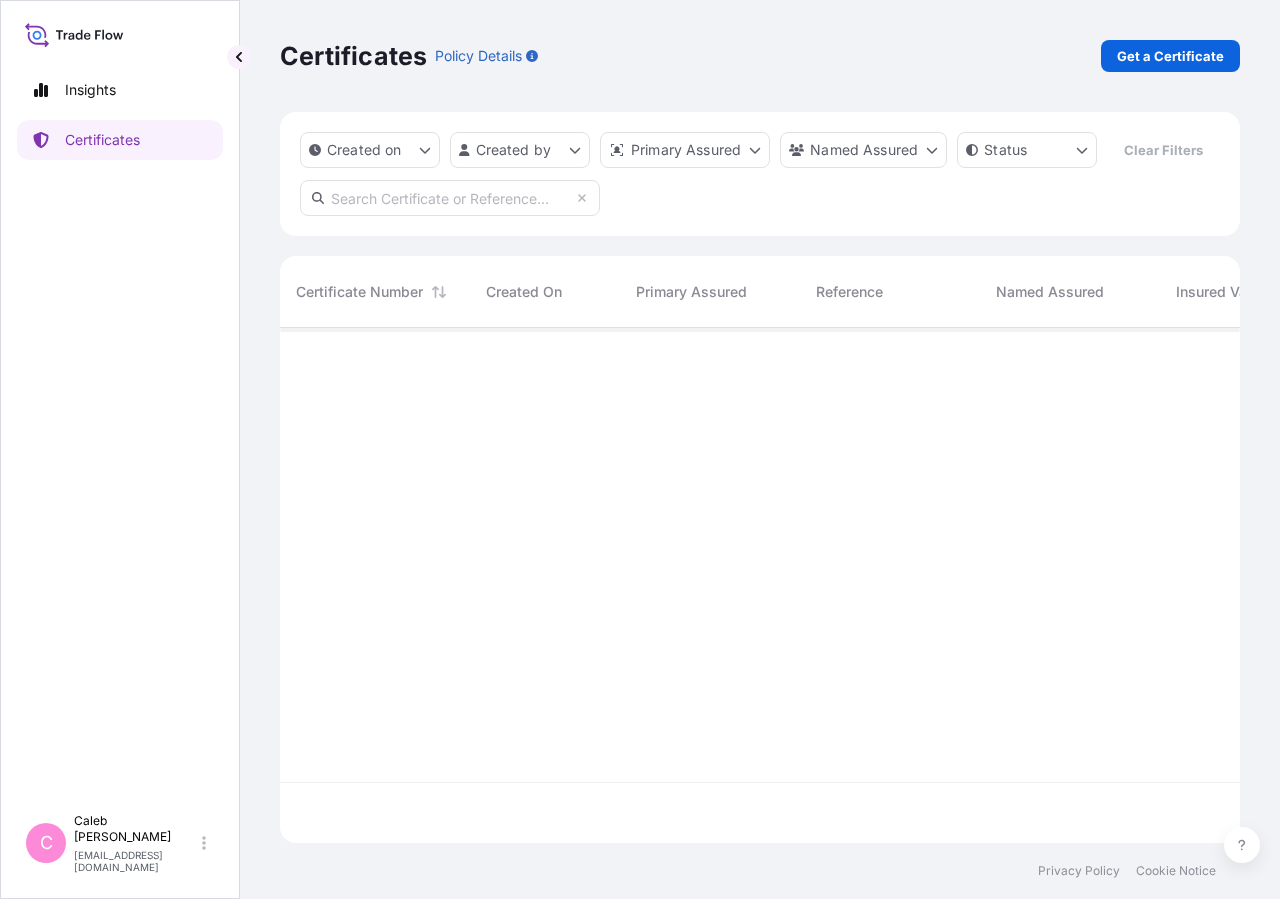 click at bounding box center (450, 198) 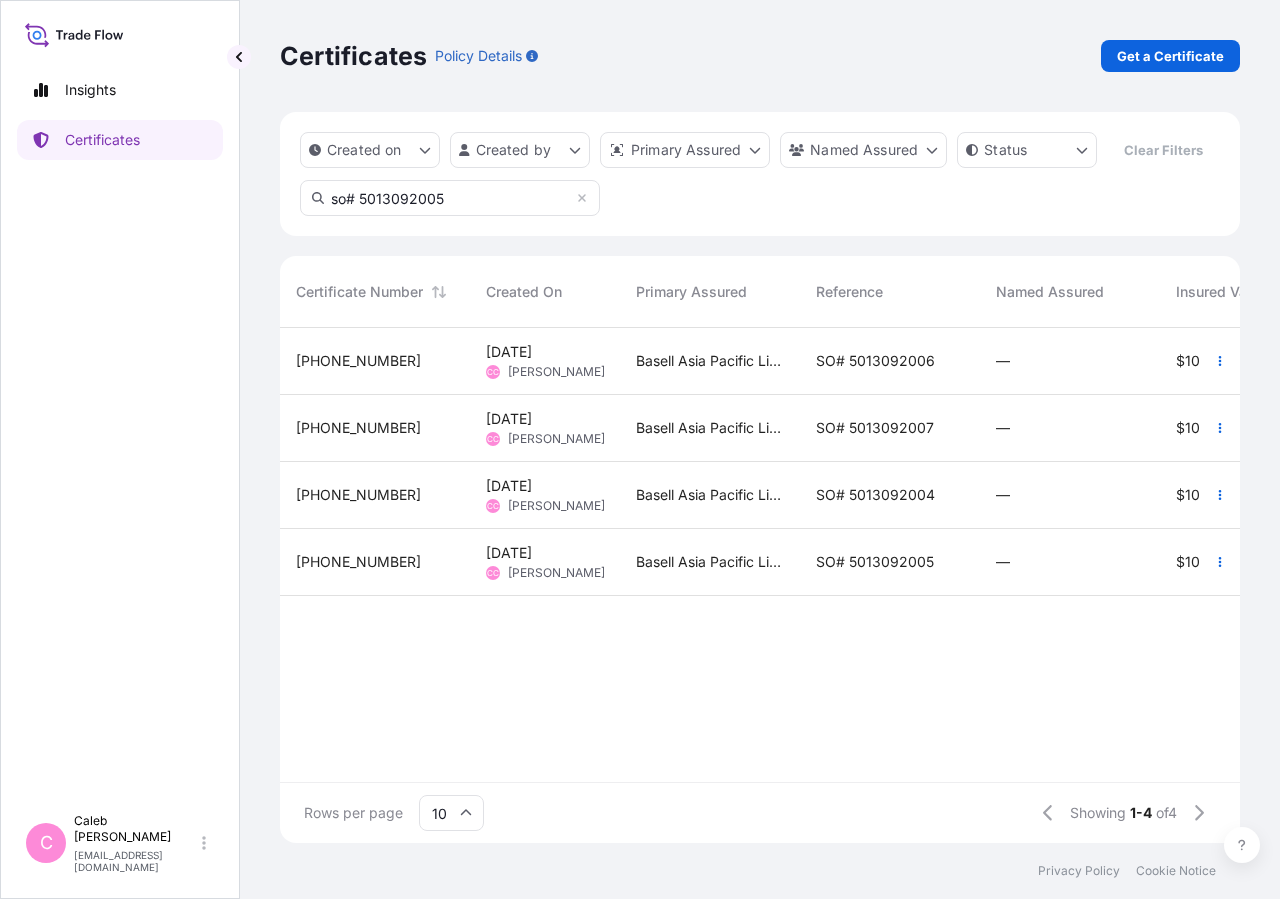 type on "so# 5013092005" 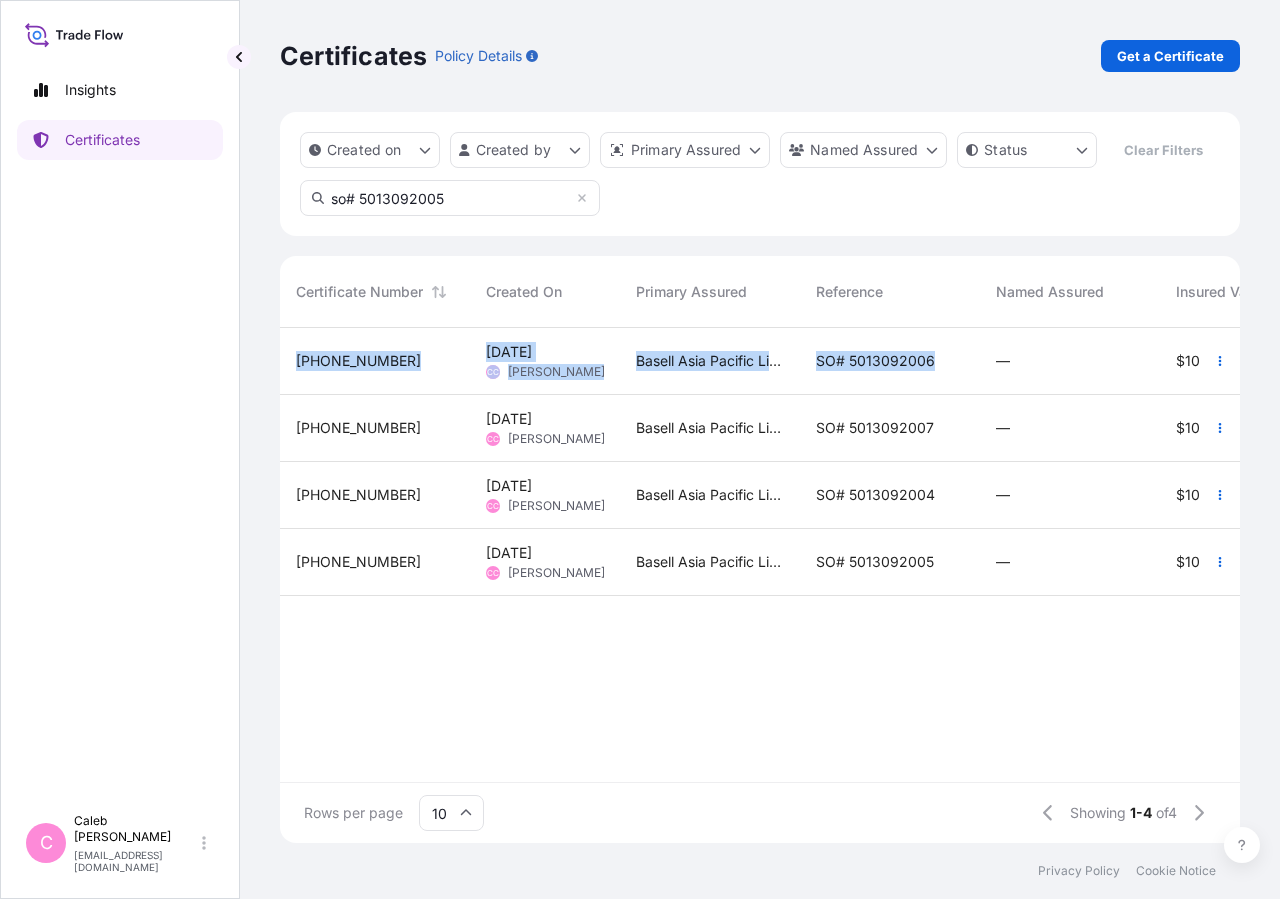 drag, startPoint x: 943, startPoint y: 404, endPoint x: 921, endPoint y: 676, distance: 272.88824 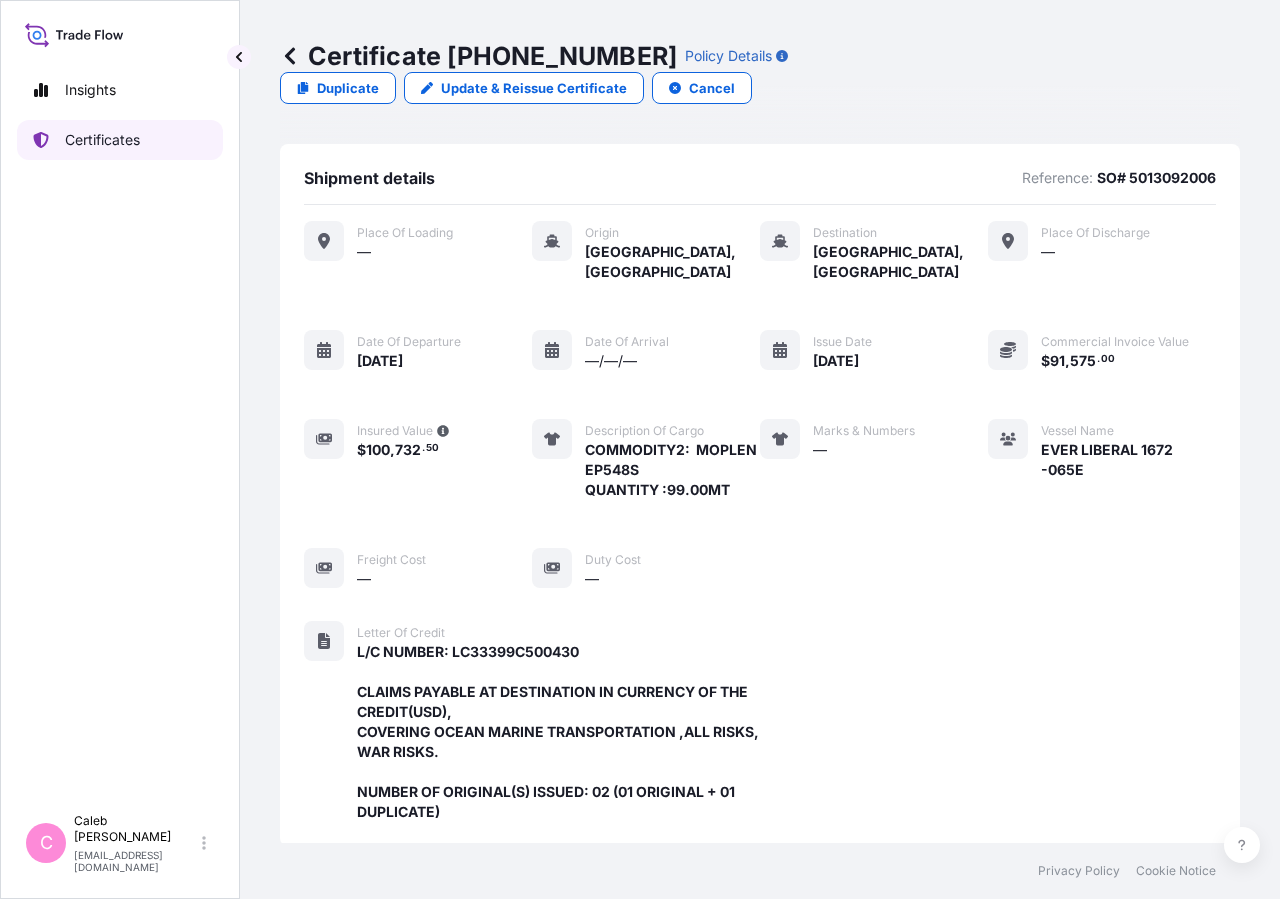 click on "Certificates" at bounding box center [120, 140] 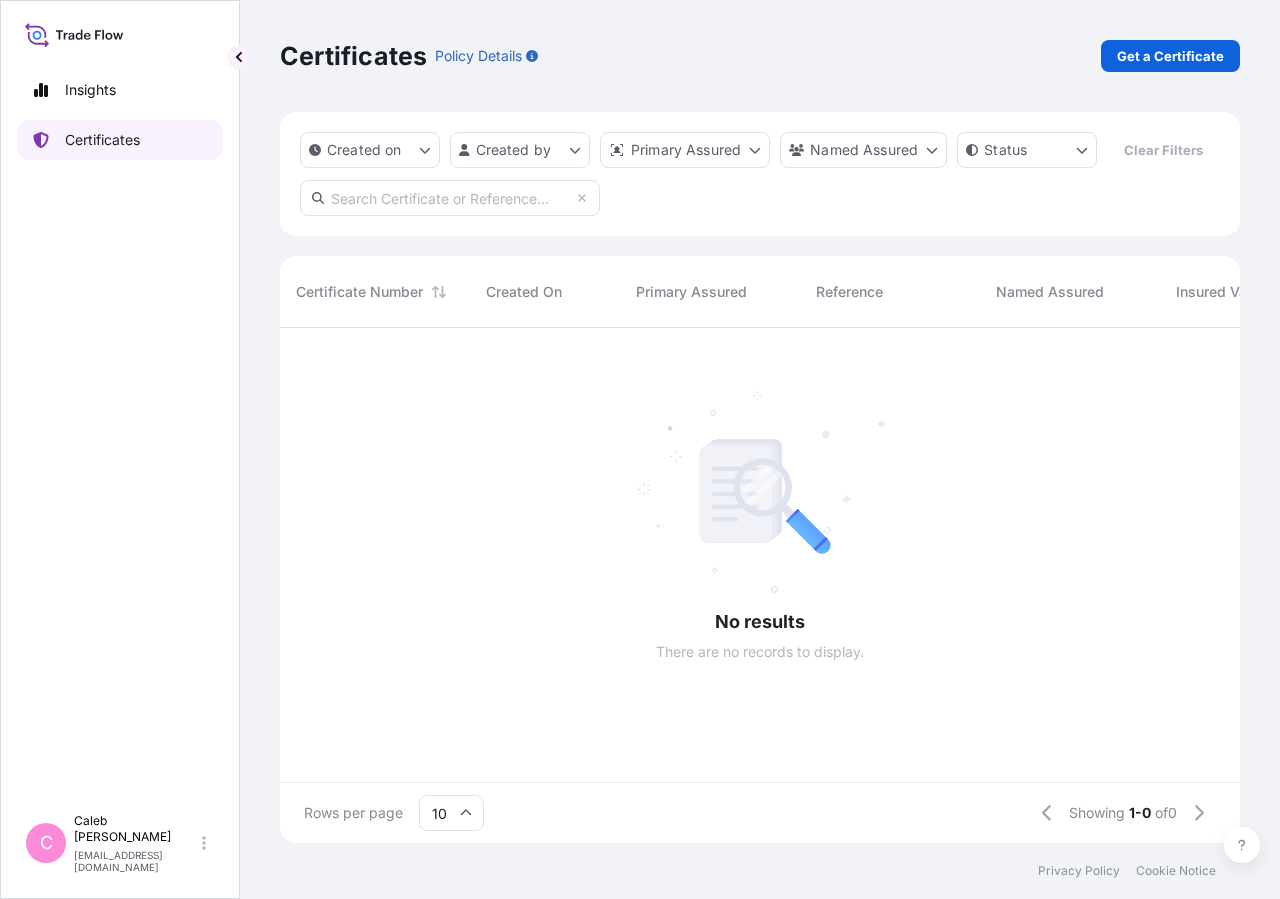 scroll, scrollTop: 18, scrollLeft: 18, axis: both 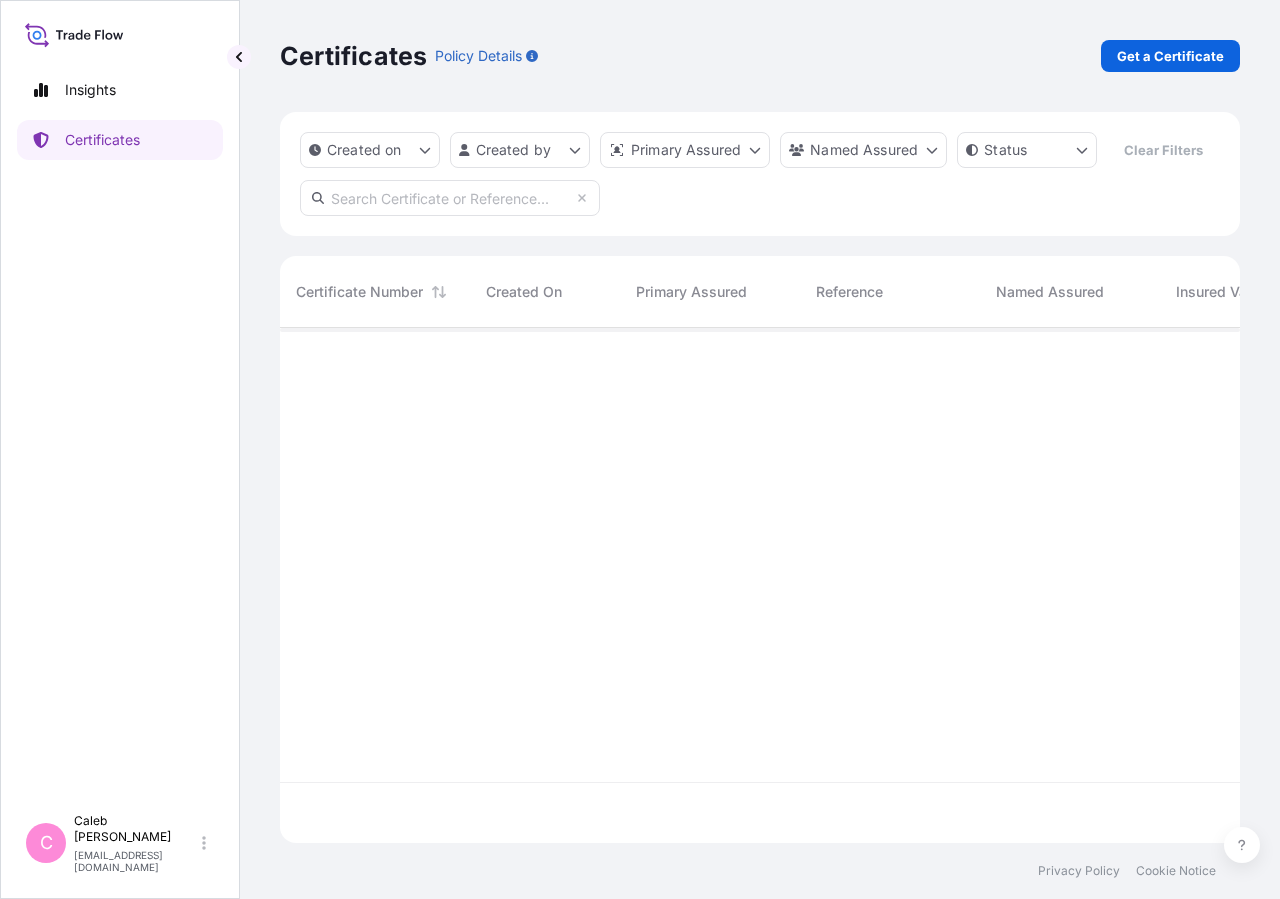click at bounding box center (450, 198) 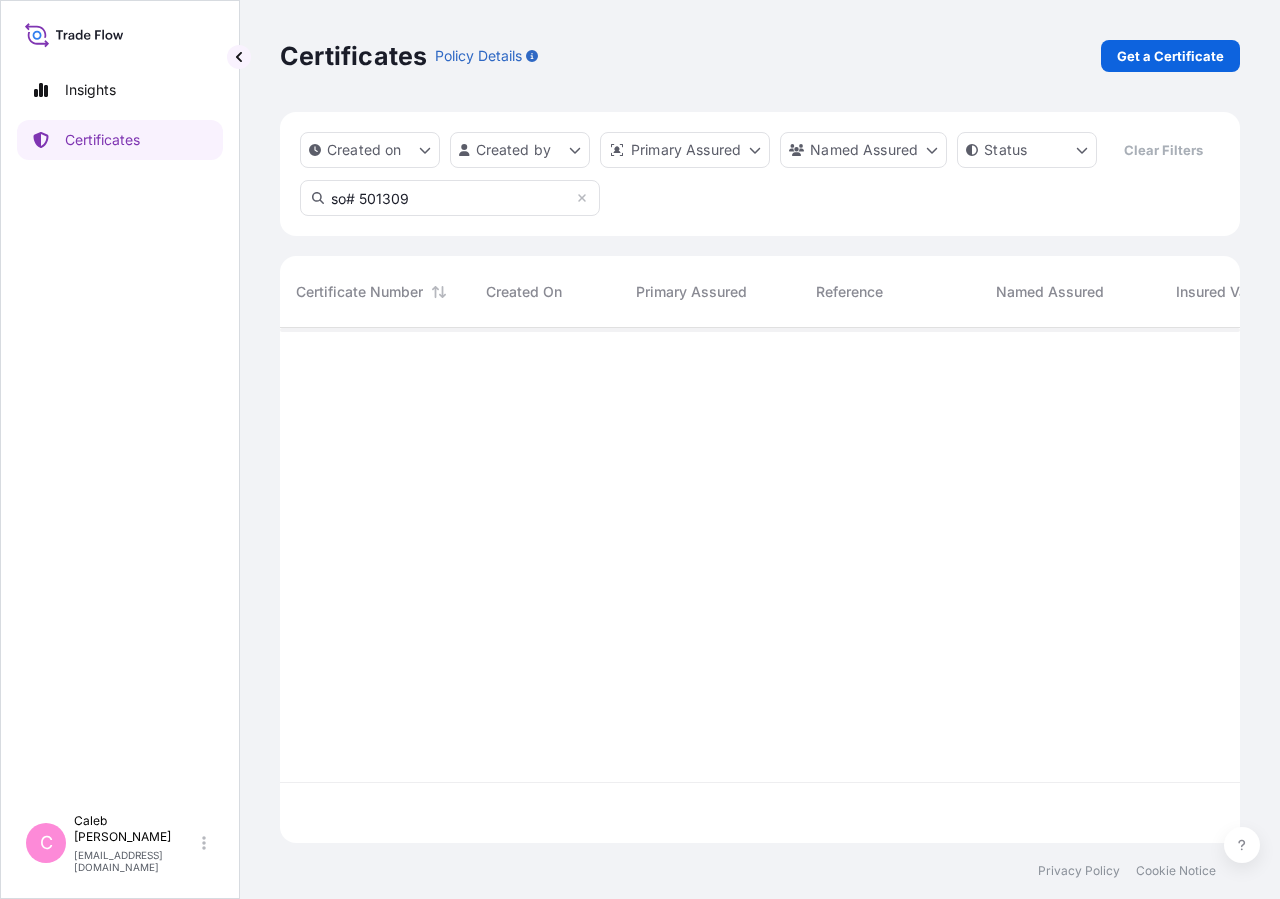 scroll, scrollTop: 18, scrollLeft: 18, axis: both 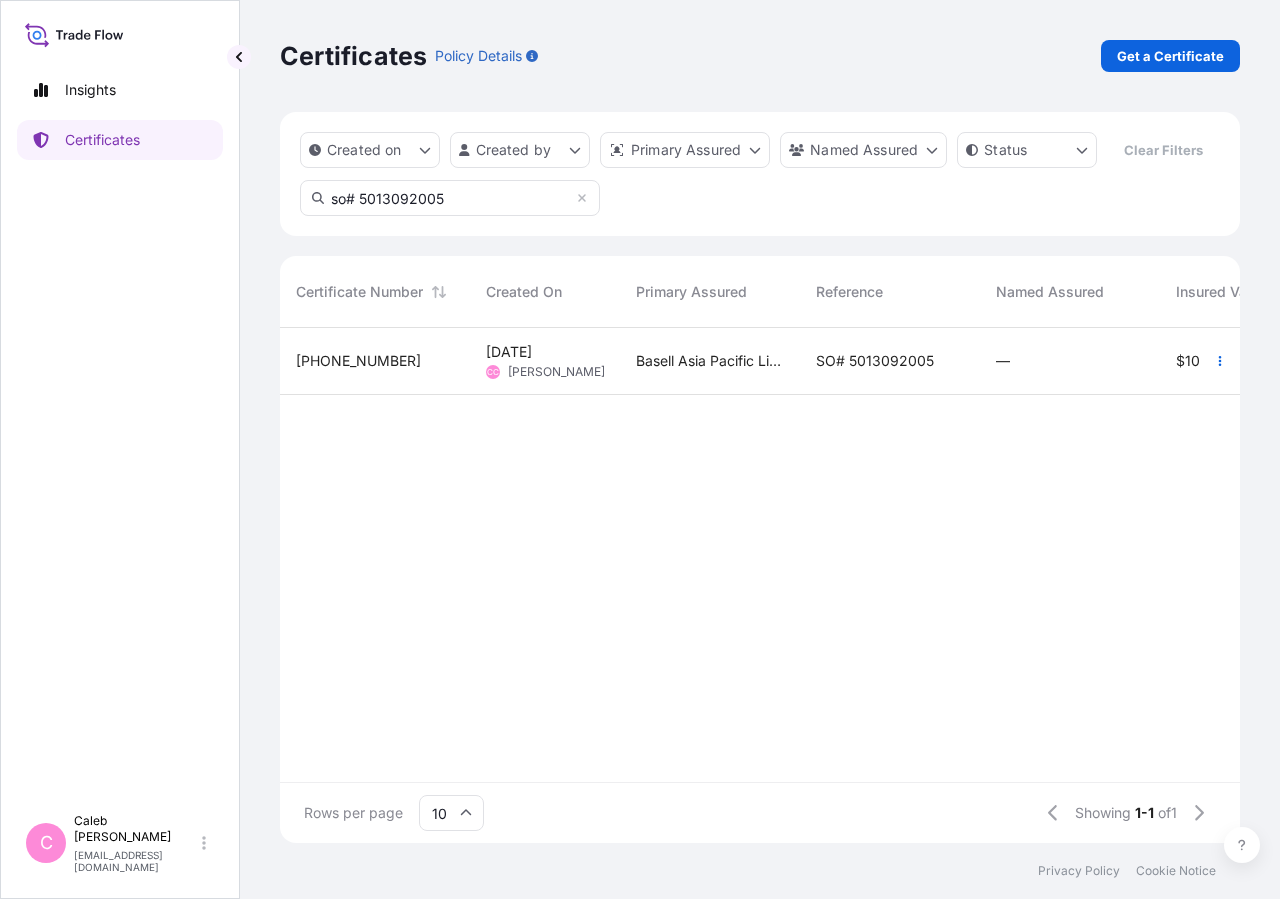 type on "so# 5013092005" 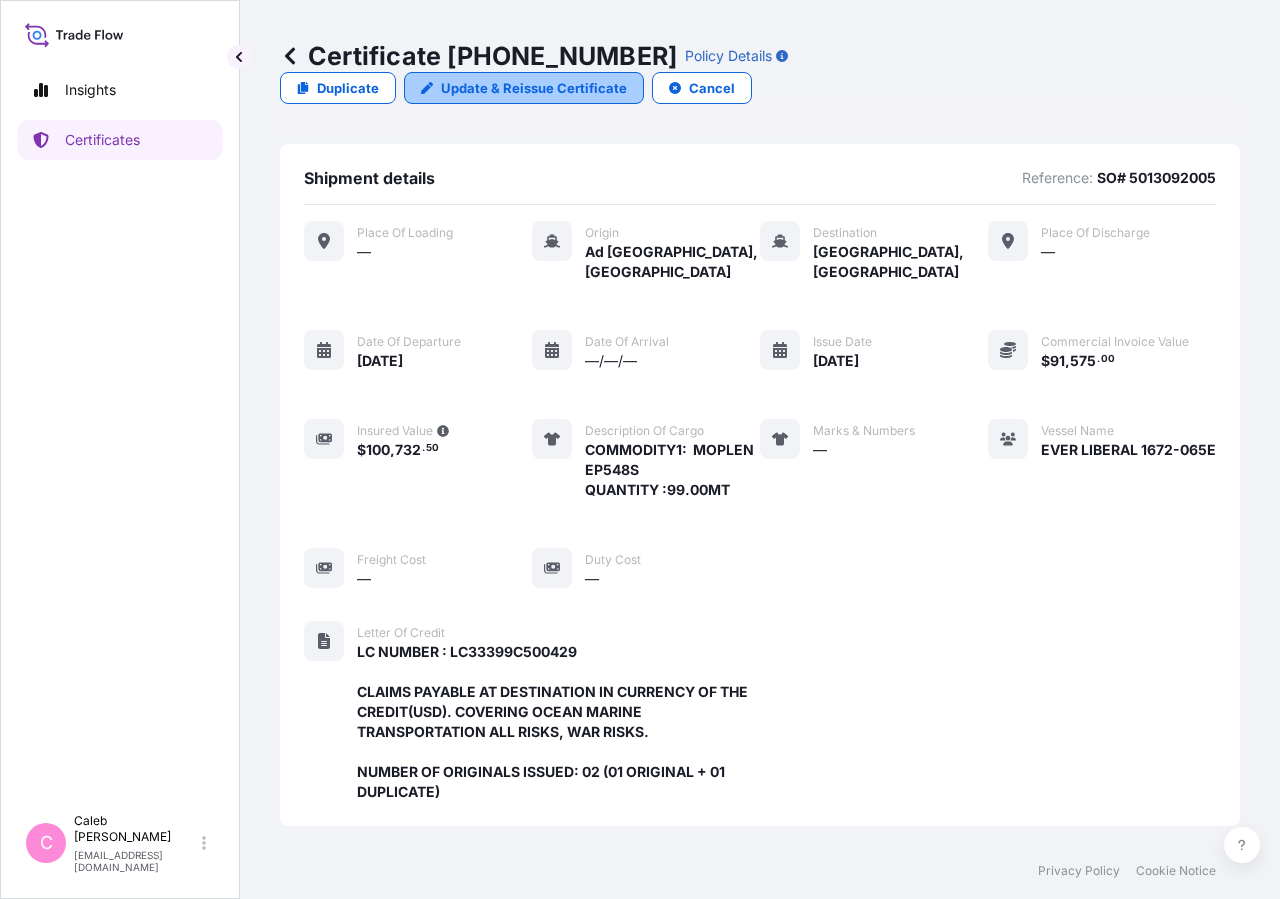 click on "Update & Reissue Certificate" at bounding box center (534, 88) 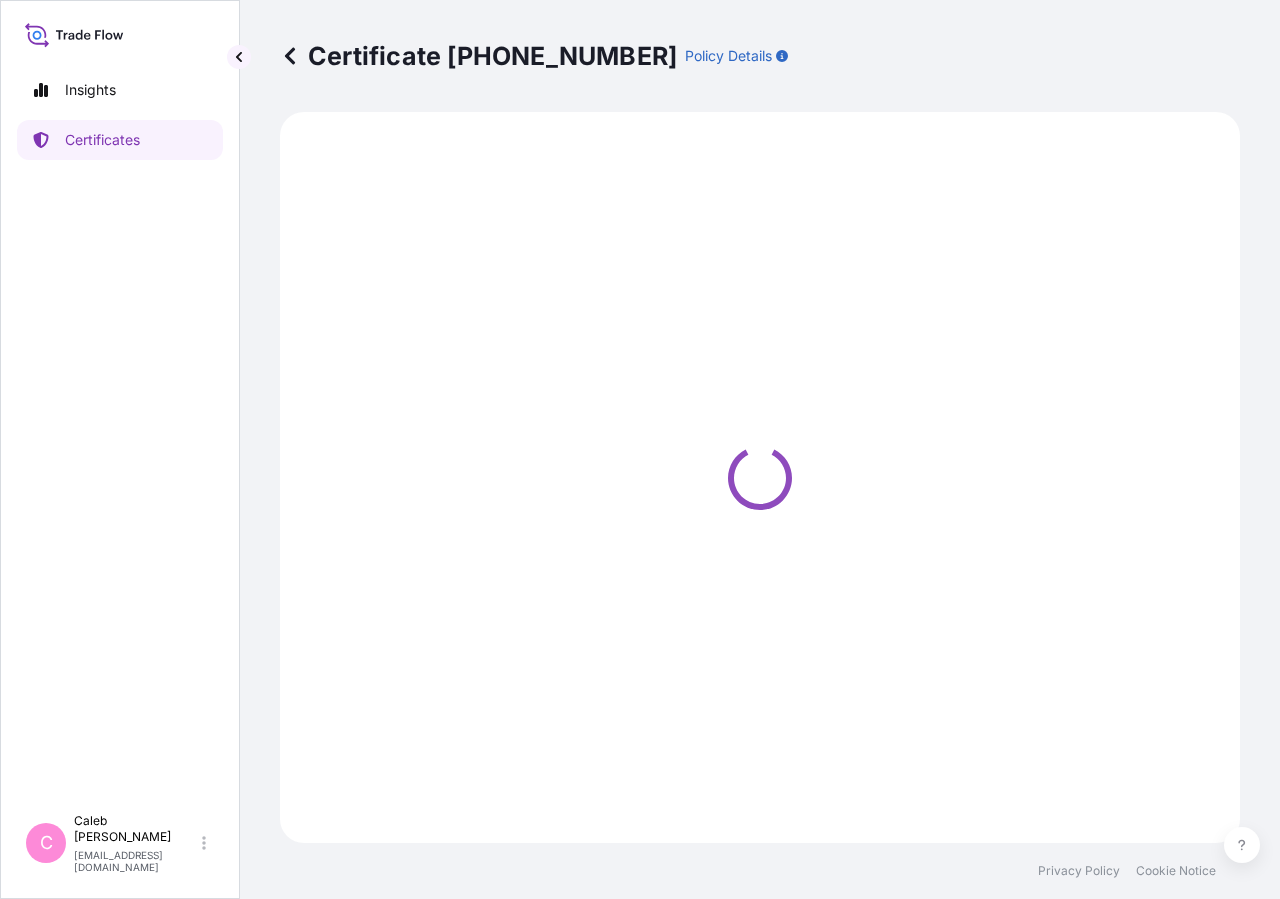 select on "Sea" 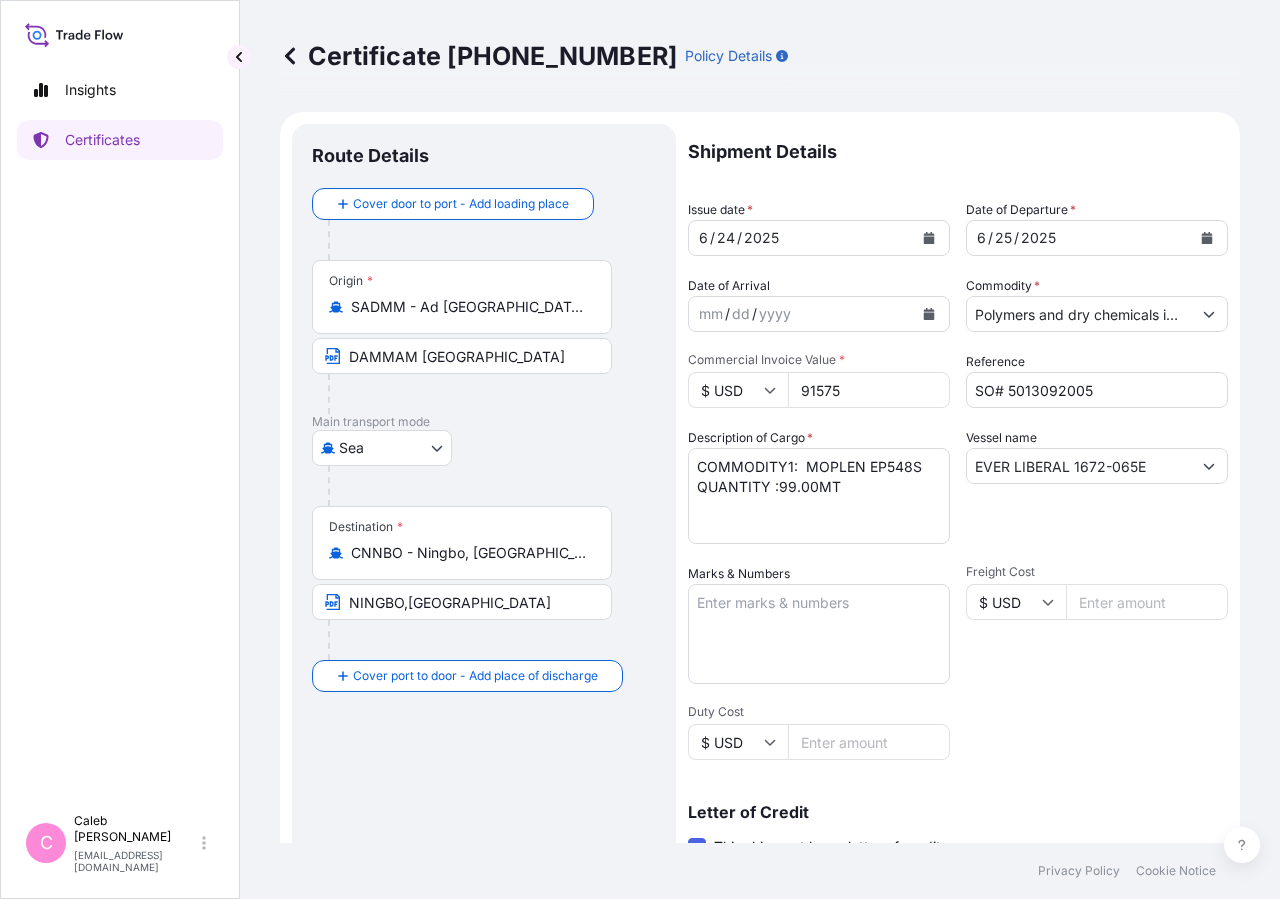 select on "32034" 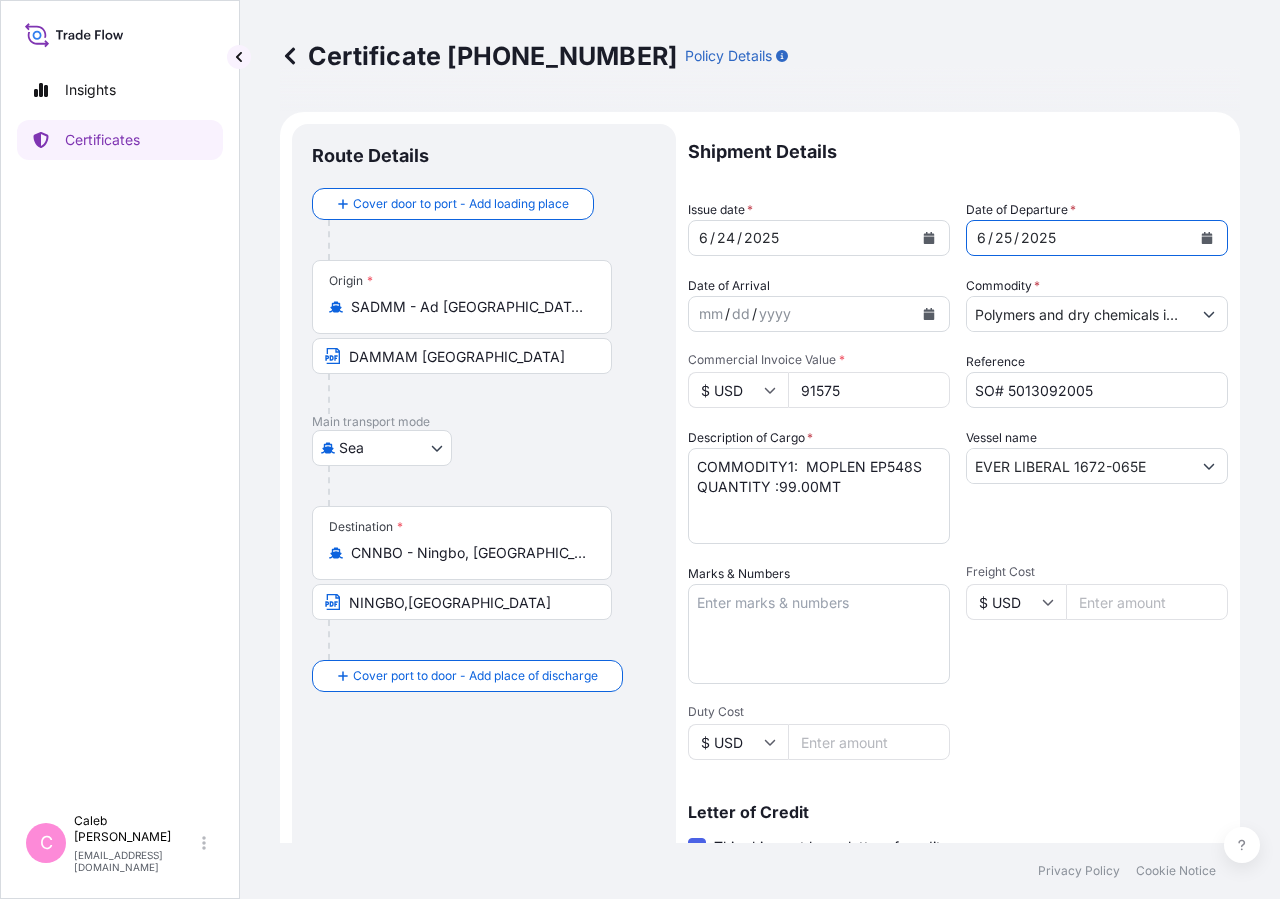 click at bounding box center [1207, 238] 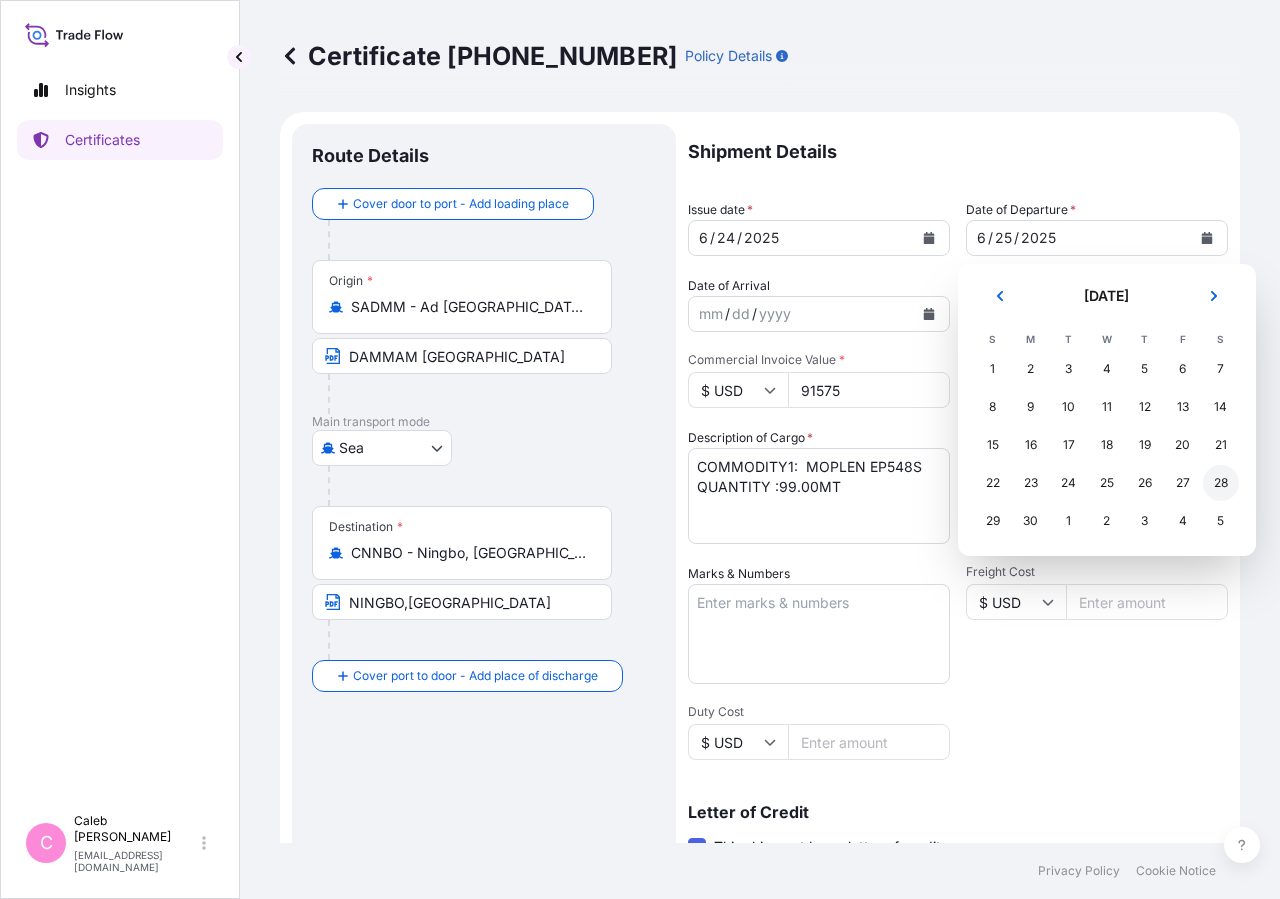 click on "28" at bounding box center (1221, 483) 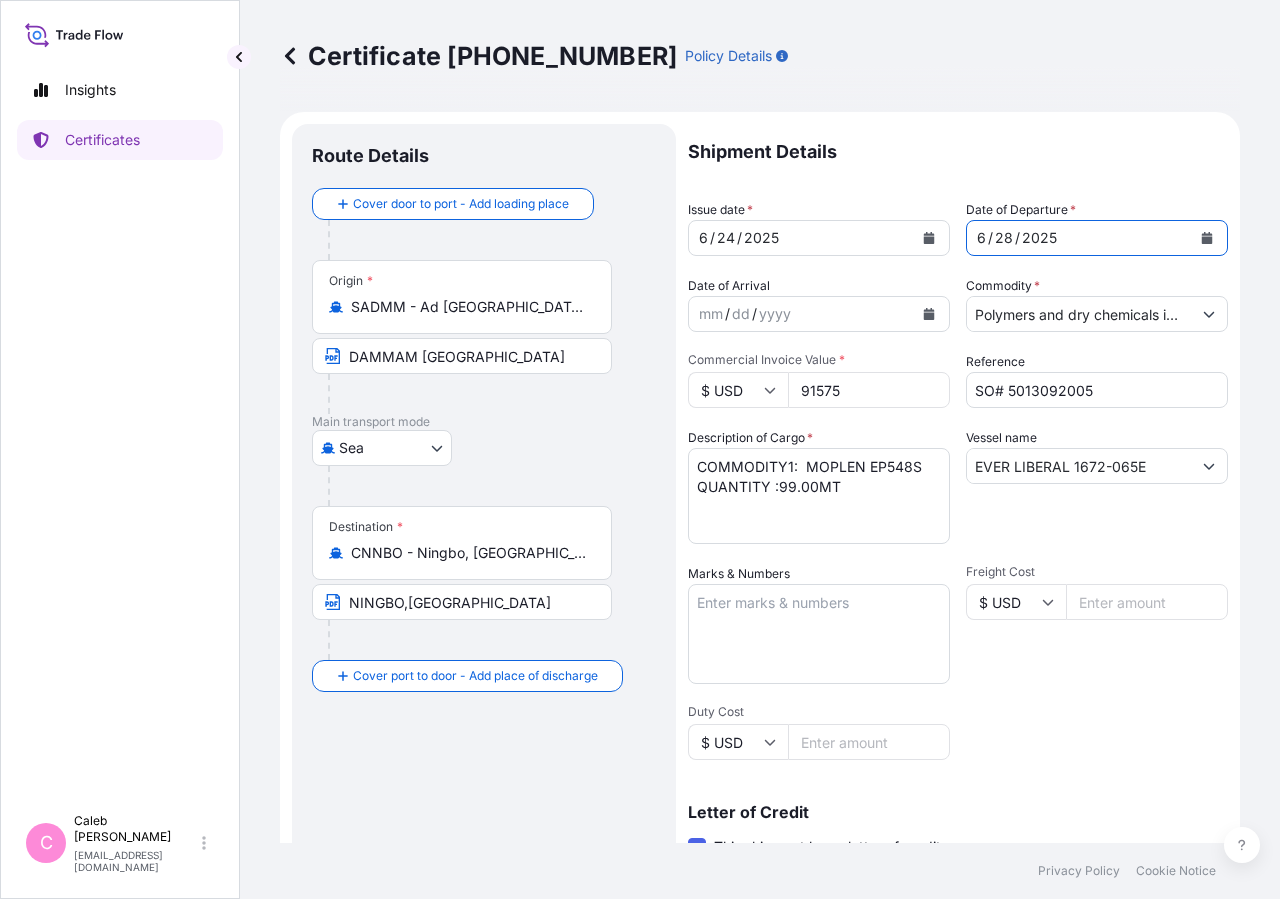 click 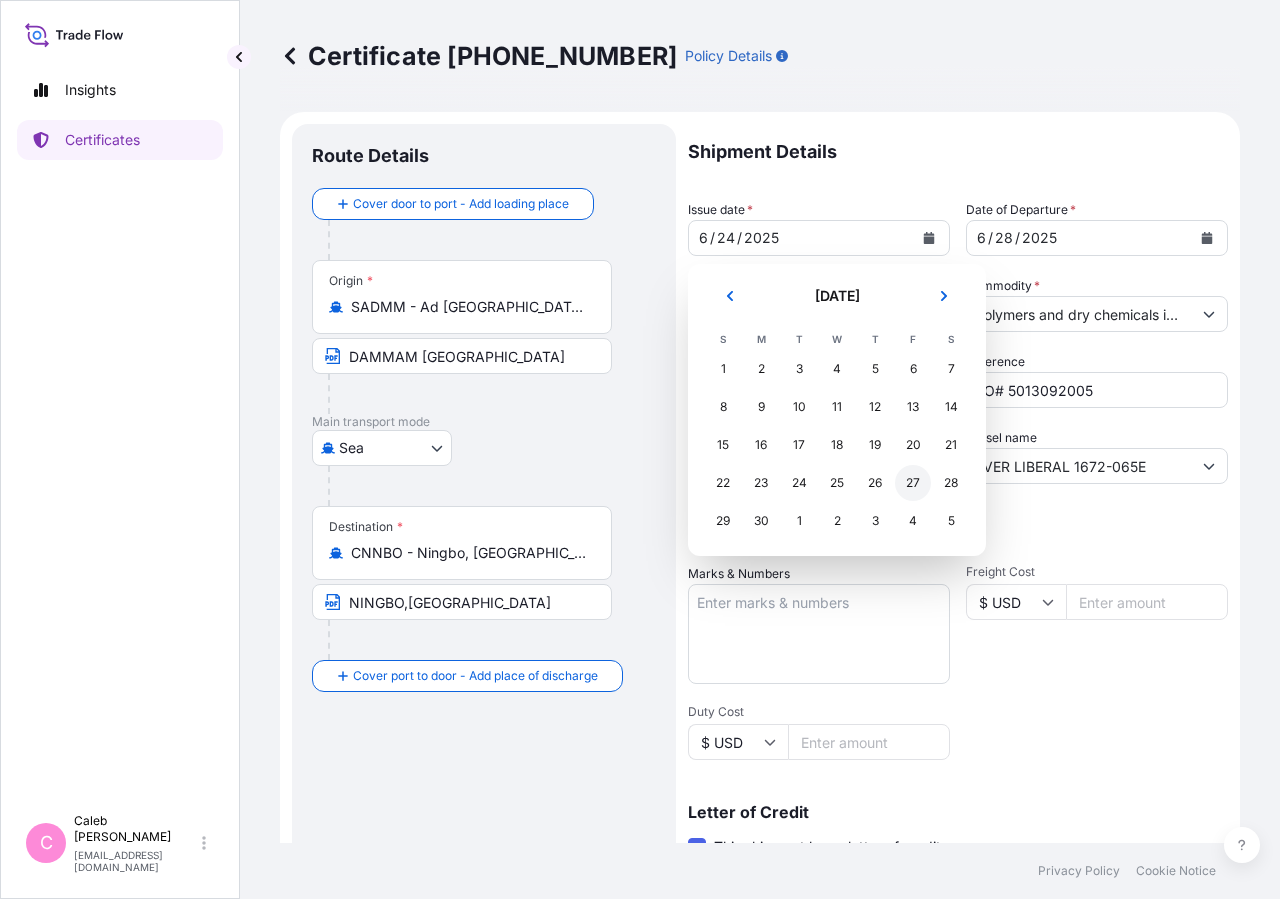 click on "27" at bounding box center [913, 483] 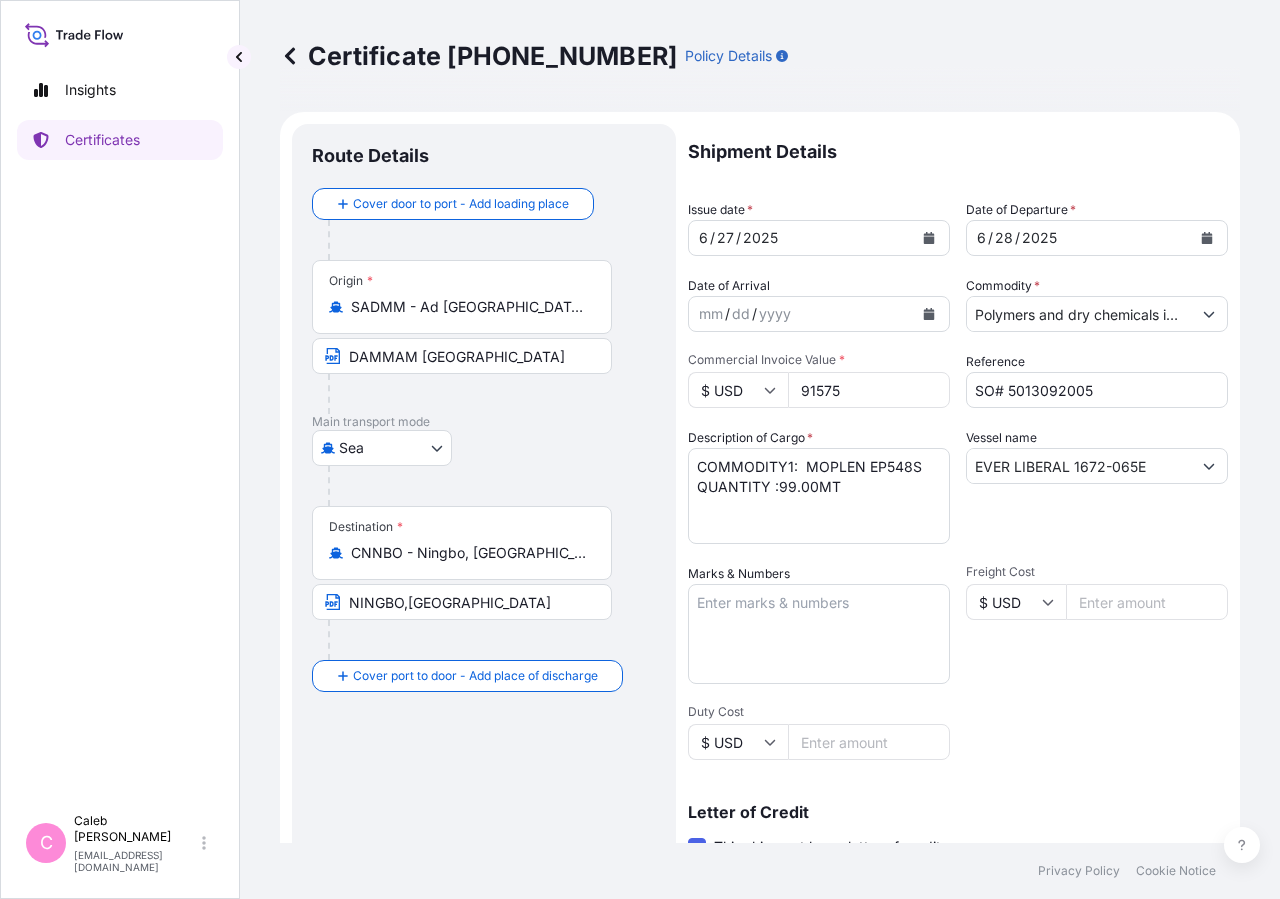 click on "Route Details   Cover door to port - Add loading place Place of loading Road / [GEOGRAPHIC_DATA] / Inland Origin * SADMM - Ad [GEOGRAPHIC_DATA], [GEOGRAPHIC_DATA] [GEOGRAPHIC_DATA] Main transport mode [GEOGRAPHIC_DATA] Destination * CNNBO - [GEOGRAPHIC_DATA], [GEOGRAPHIC_DATA] [GEOGRAPHIC_DATA],[GEOGRAPHIC_DATA] Cover port to door - Add place of discharge Road / [GEOGRAPHIC_DATA] / Inland Place of Discharge" at bounding box center (484, 704) 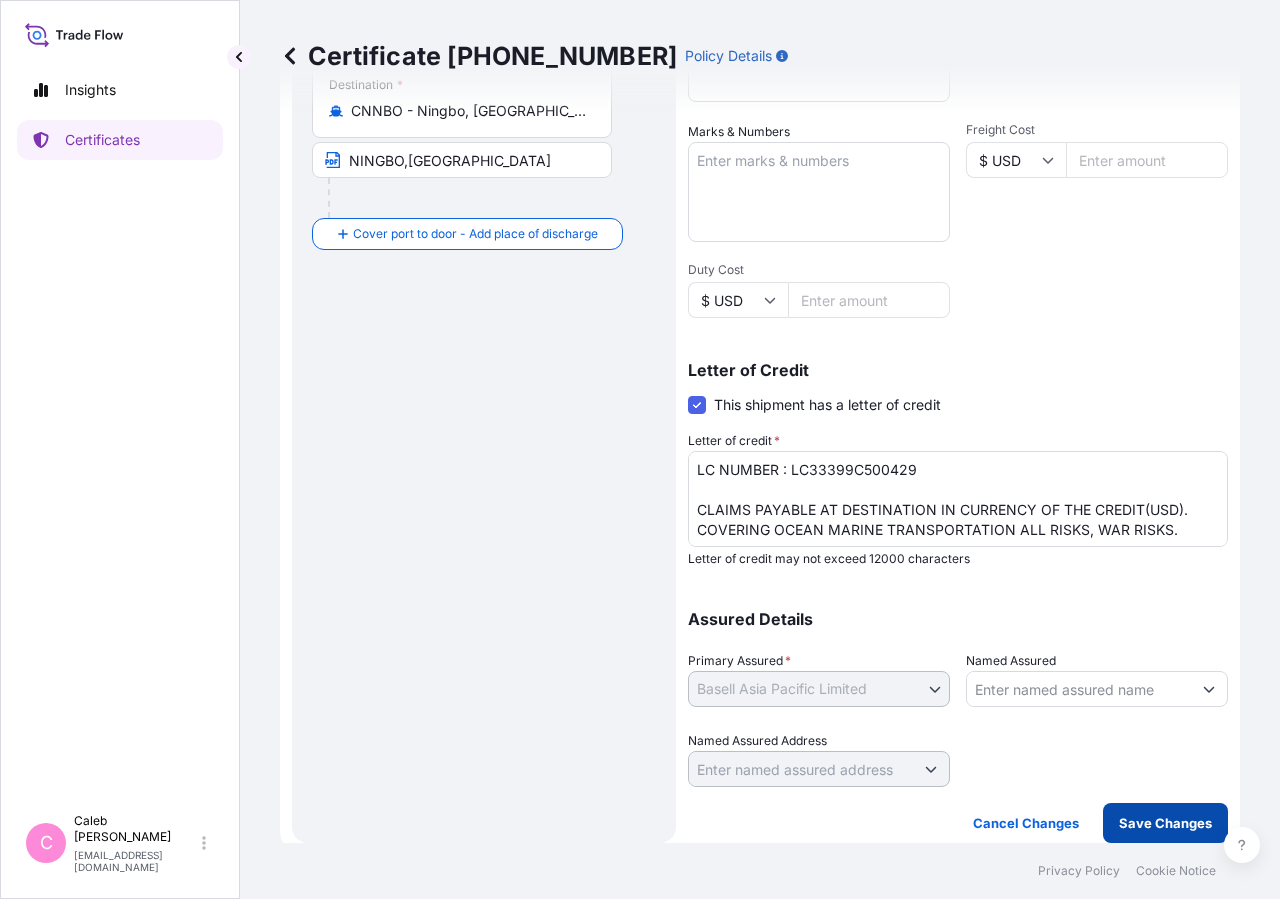click on "Save Changes" at bounding box center (1165, 823) 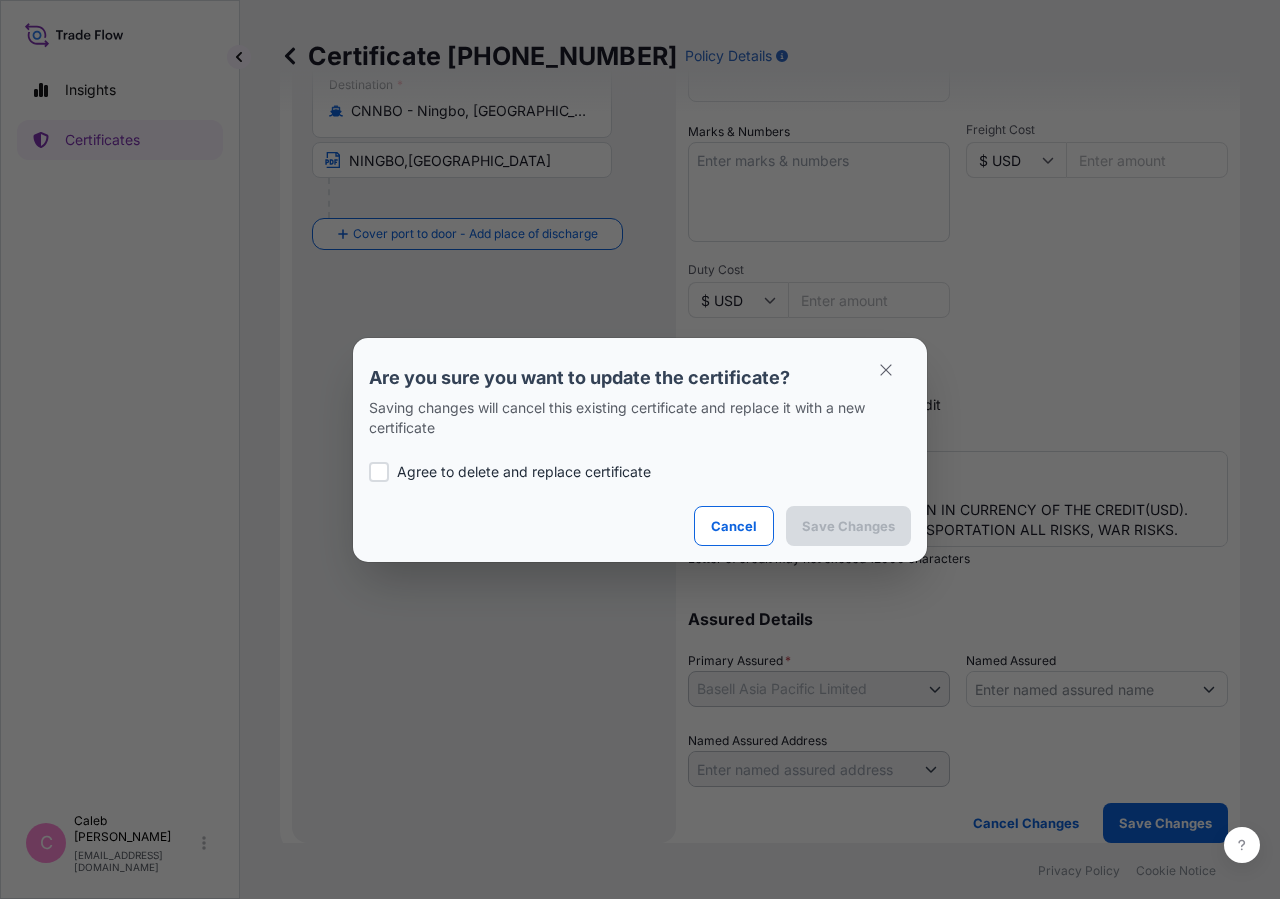 click on "Agree to delete and replace certificate" at bounding box center (524, 472) 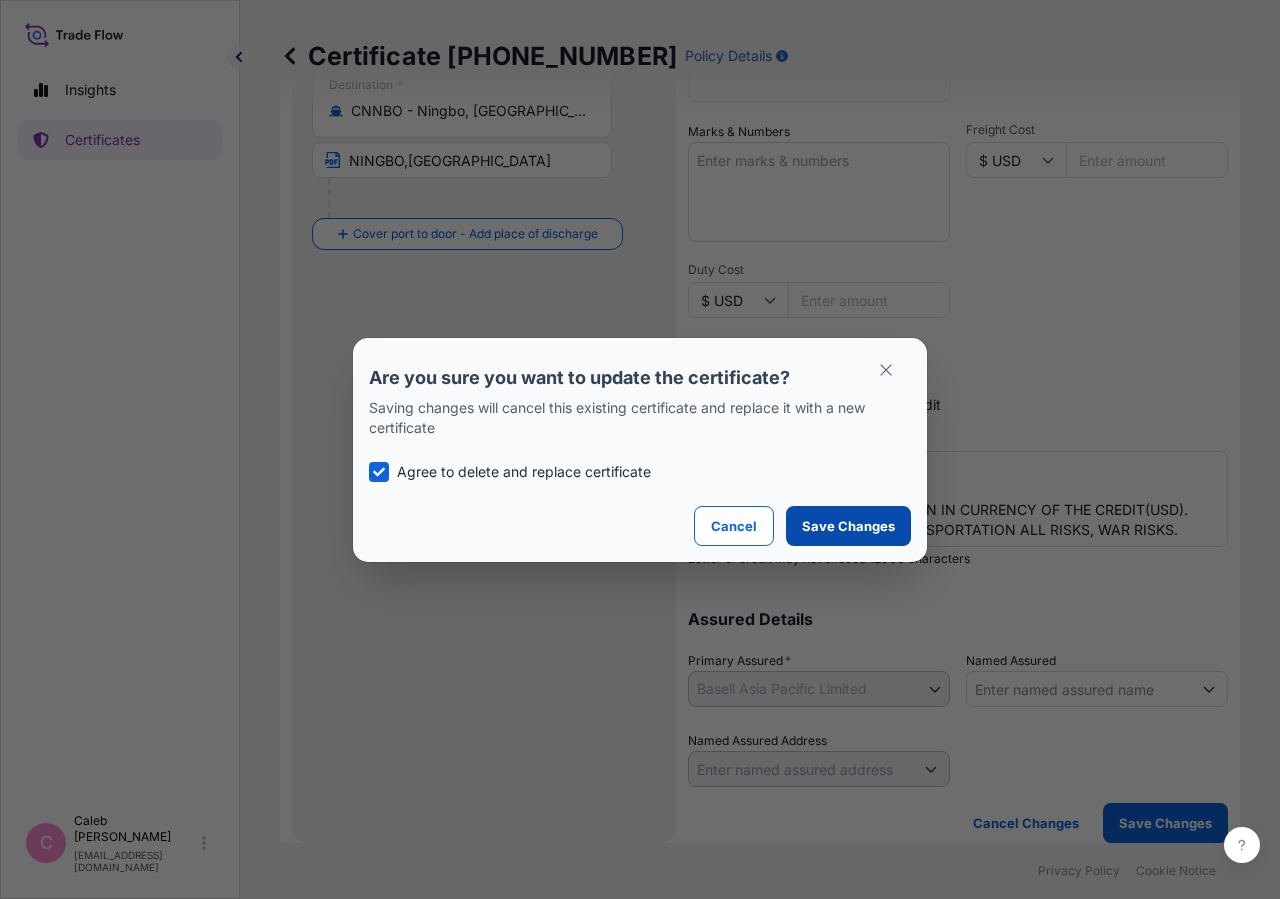 click on "Save Changes" at bounding box center (848, 526) 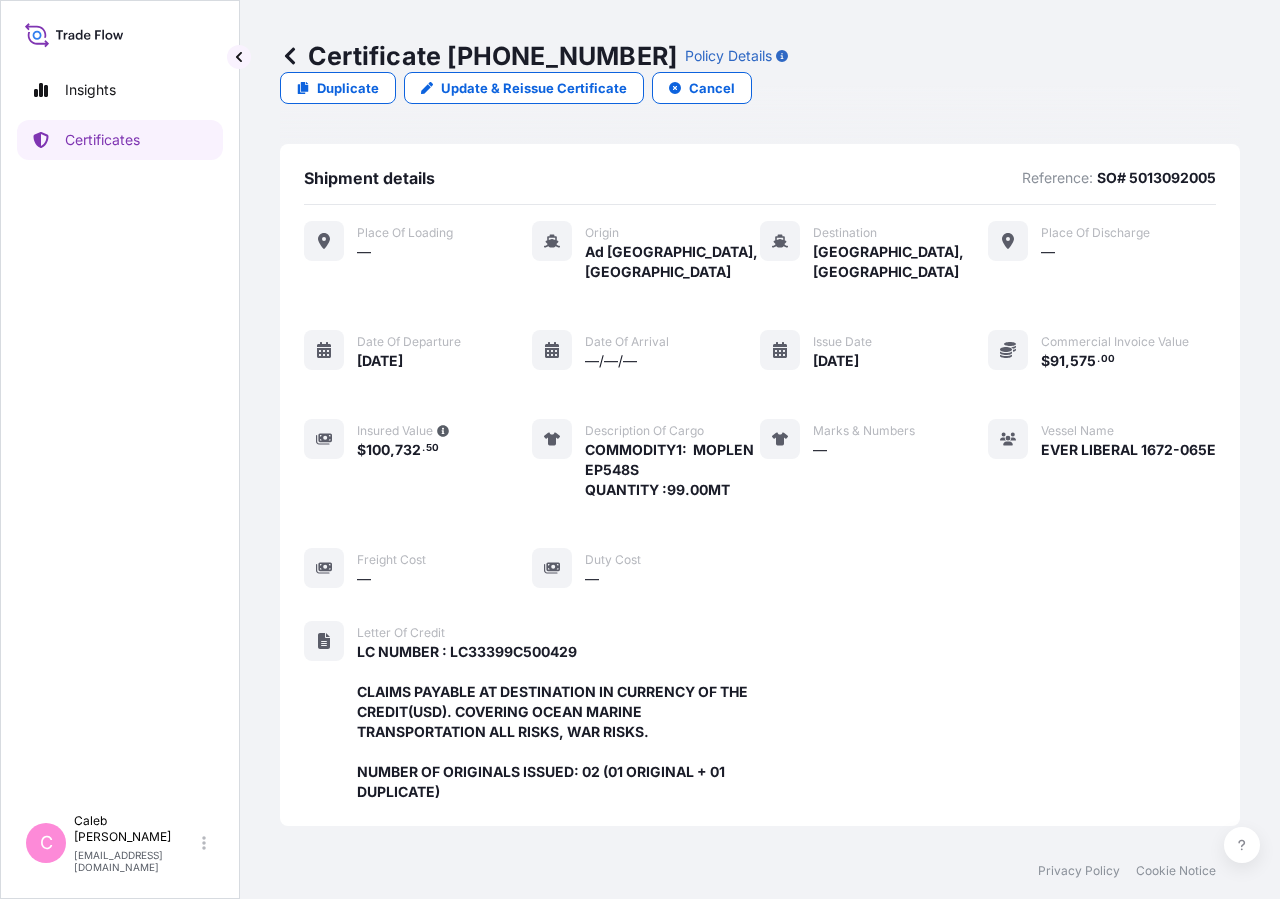 scroll, scrollTop: 578, scrollLeft: 0, axis: vertical 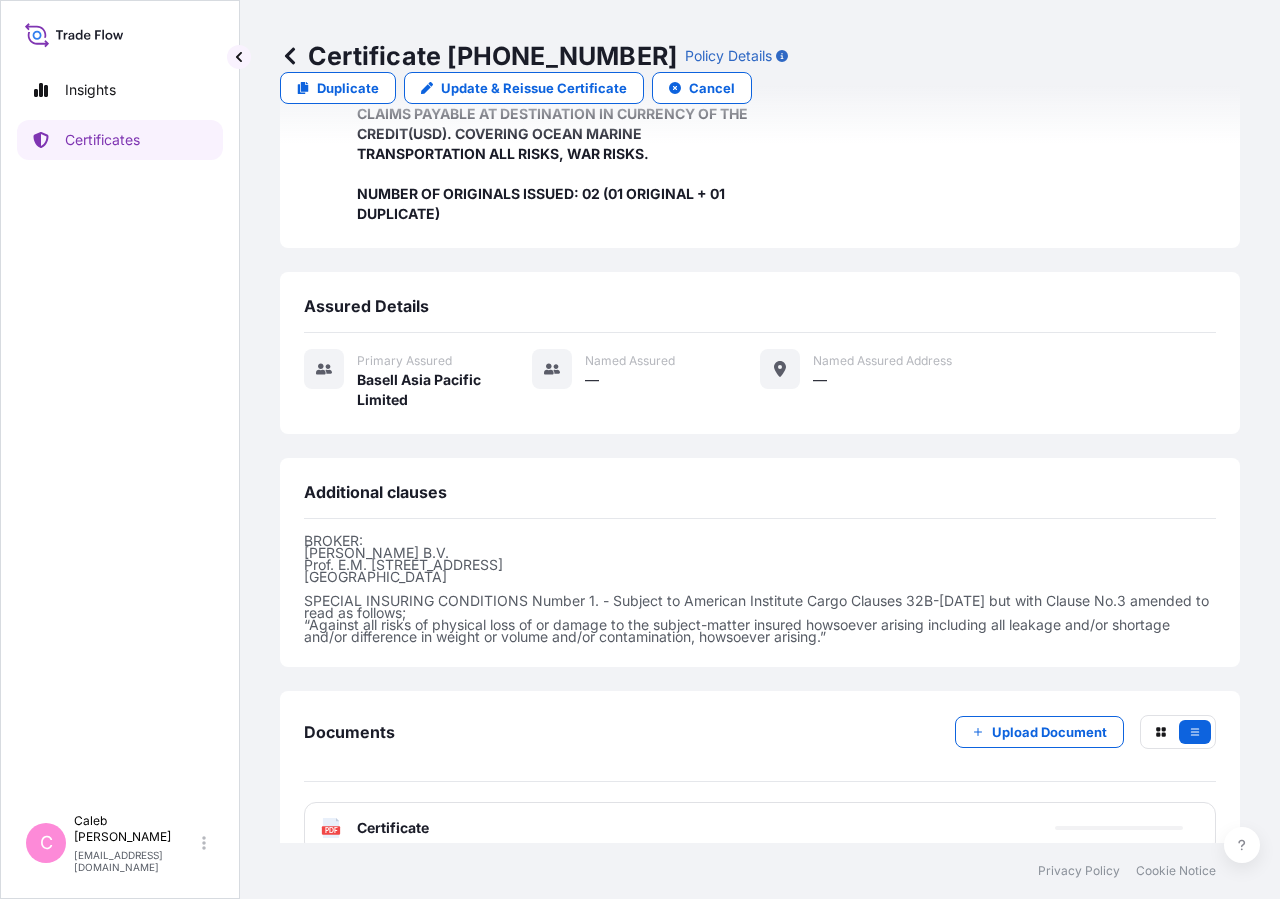 click on "PDF Certificate" at bounding box center (760, 828) 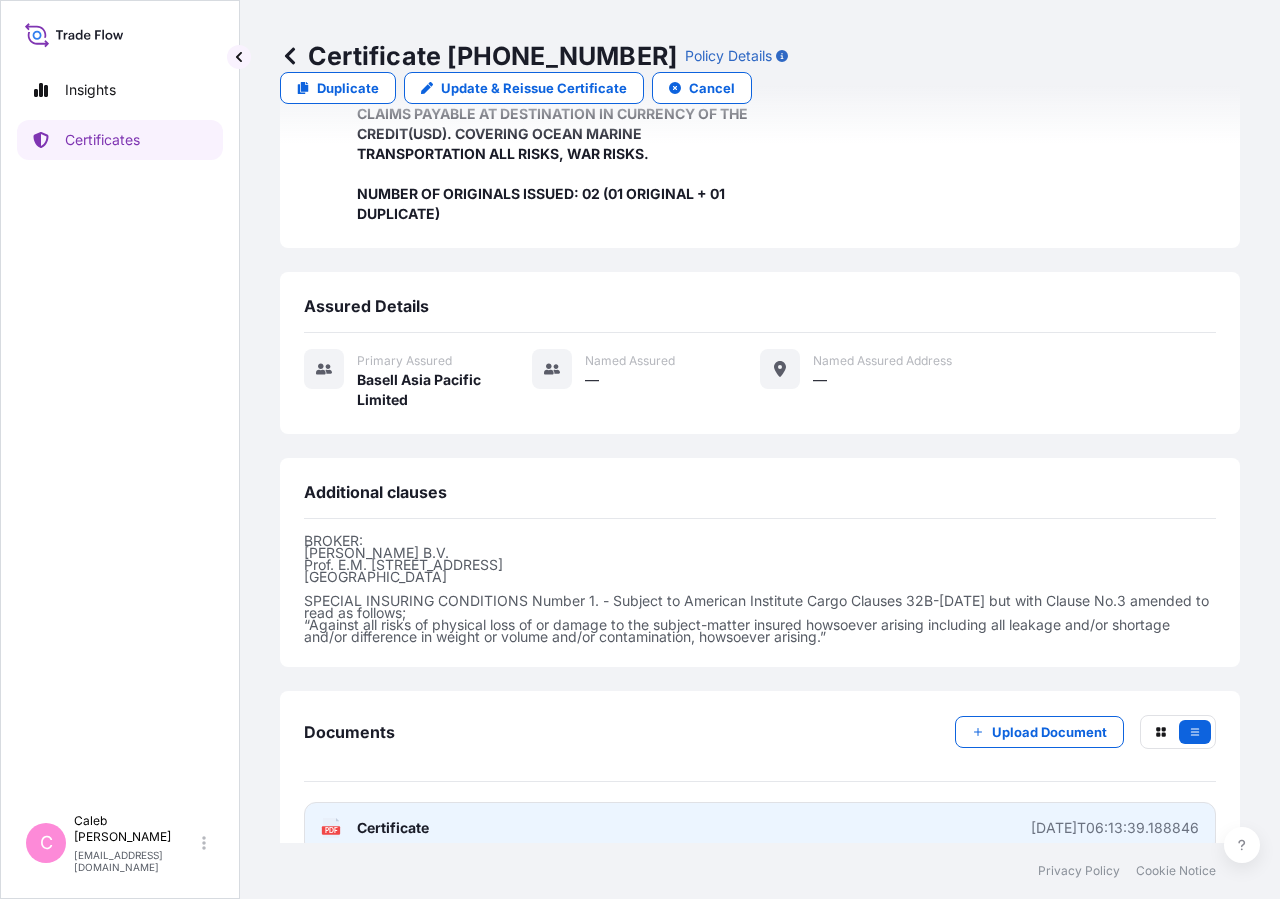click on "Certificate" at bounding box center [393, 828] 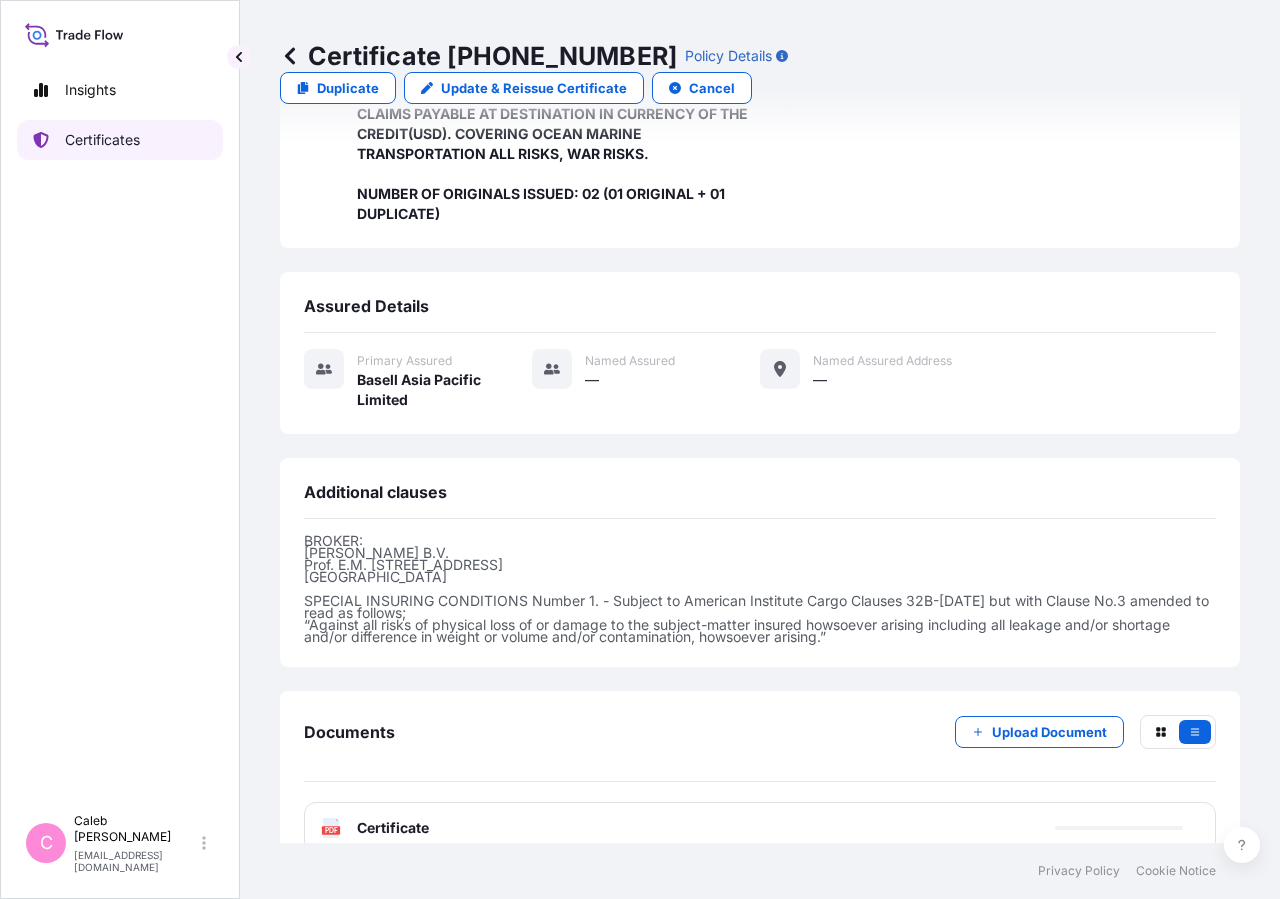 click on "Certificates" at bounding box center [120, 140] 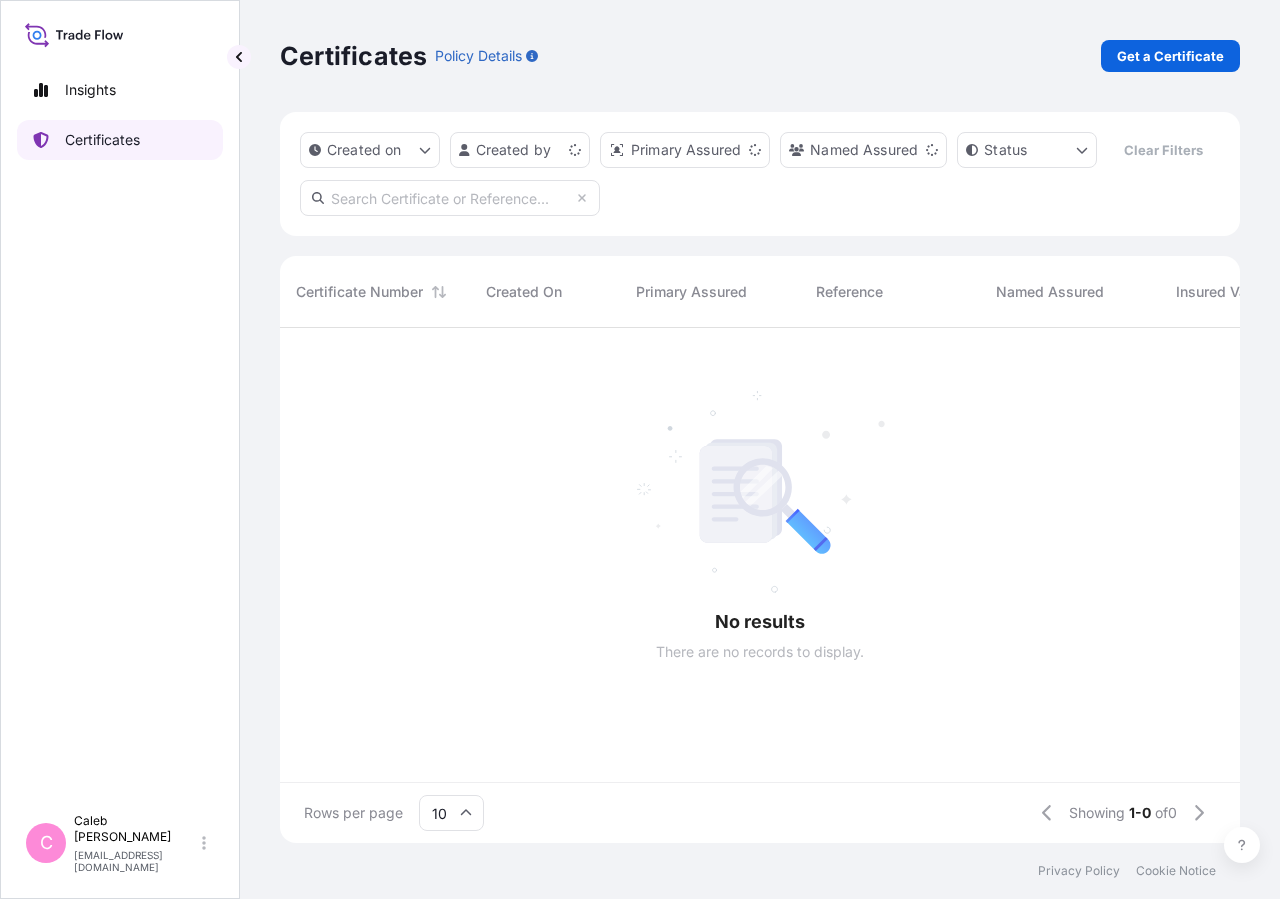 scroll, scrollTop: 0, scrollLeft: 0, axis: both 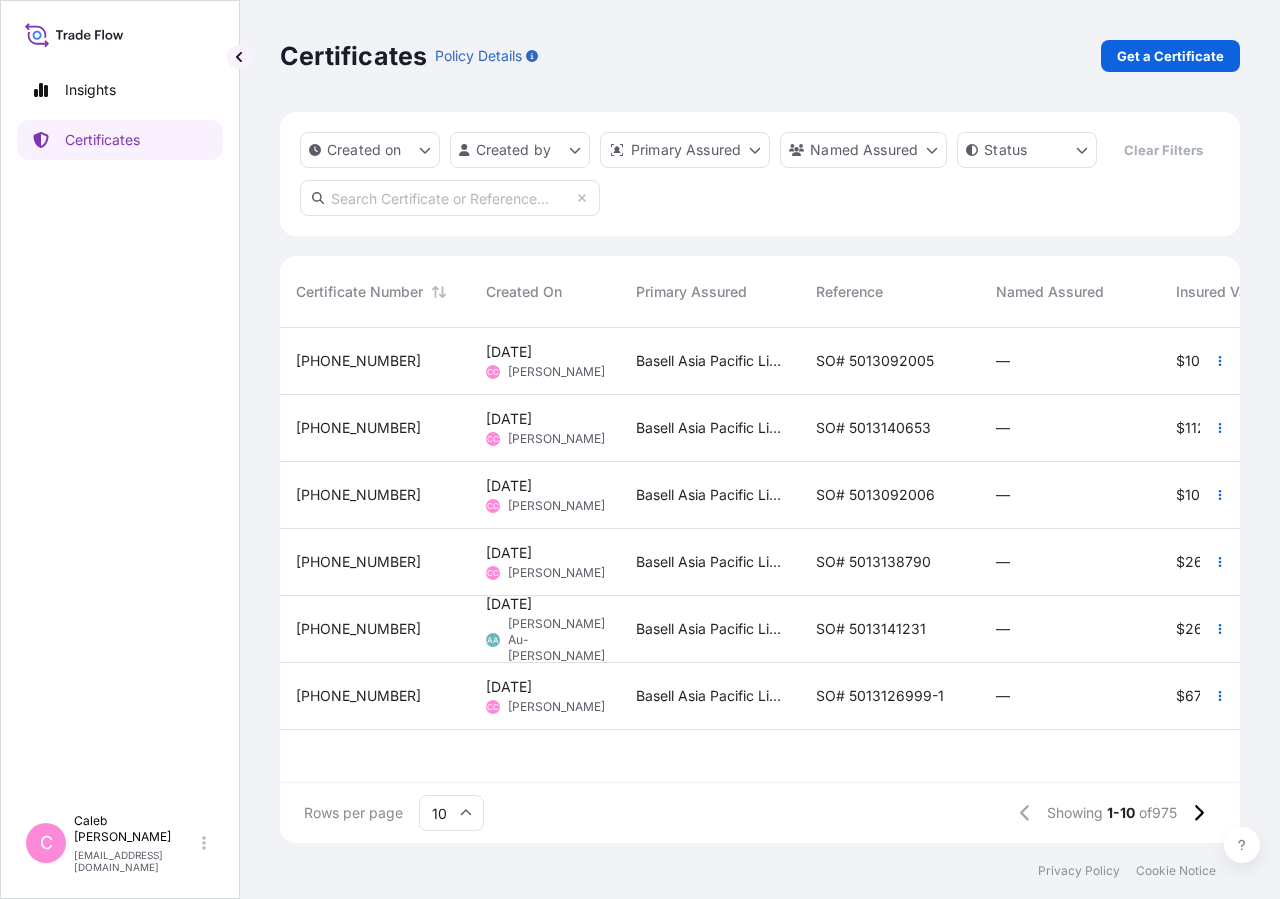 click at bounding box center [450, 198] 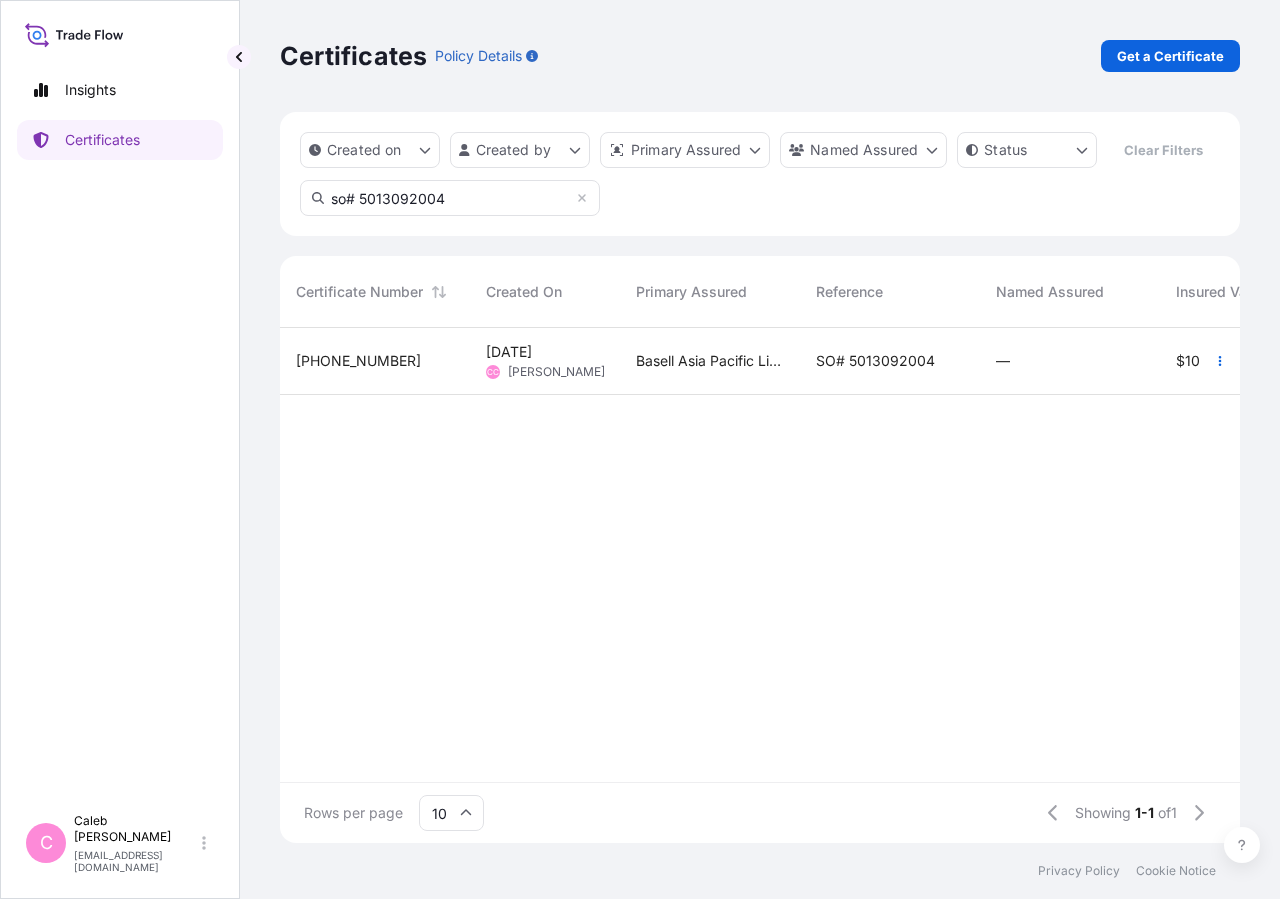 type on "so# 5013092004" 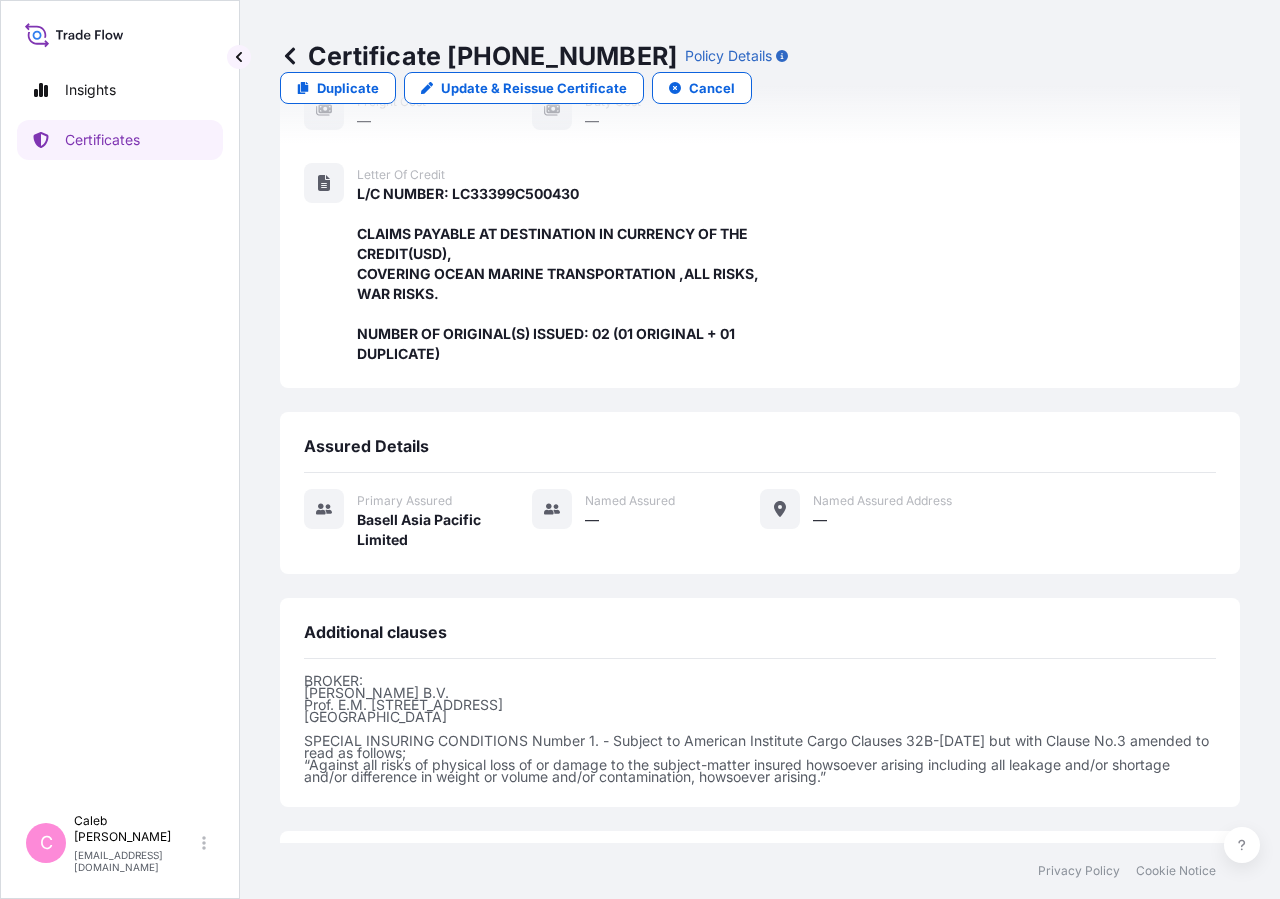 scroll, scrollTop: 0, scrollLeft: 0, axis: both 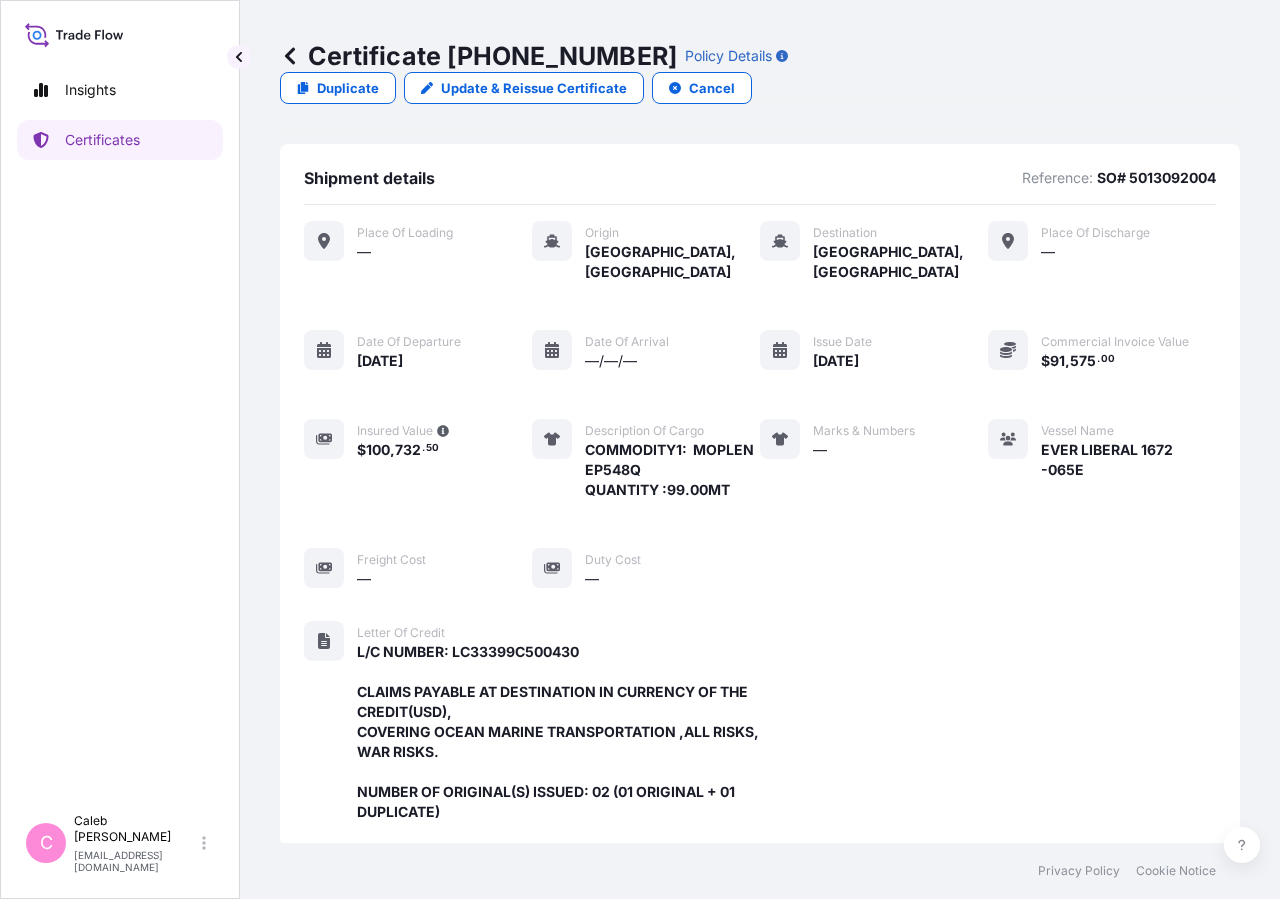 click on "Update & Reissue Certificate" at bounding box center [534, 88] 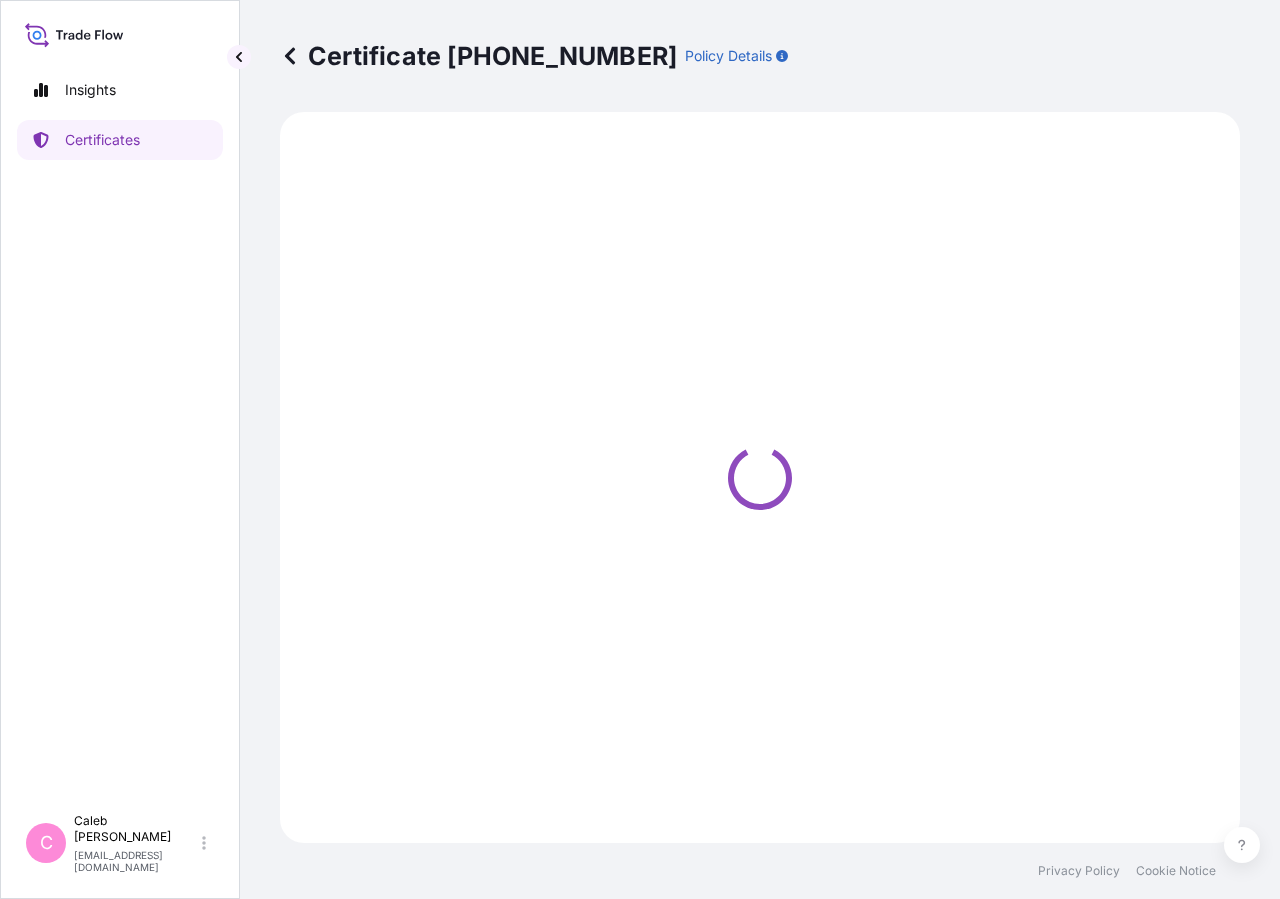 select on "Sea" 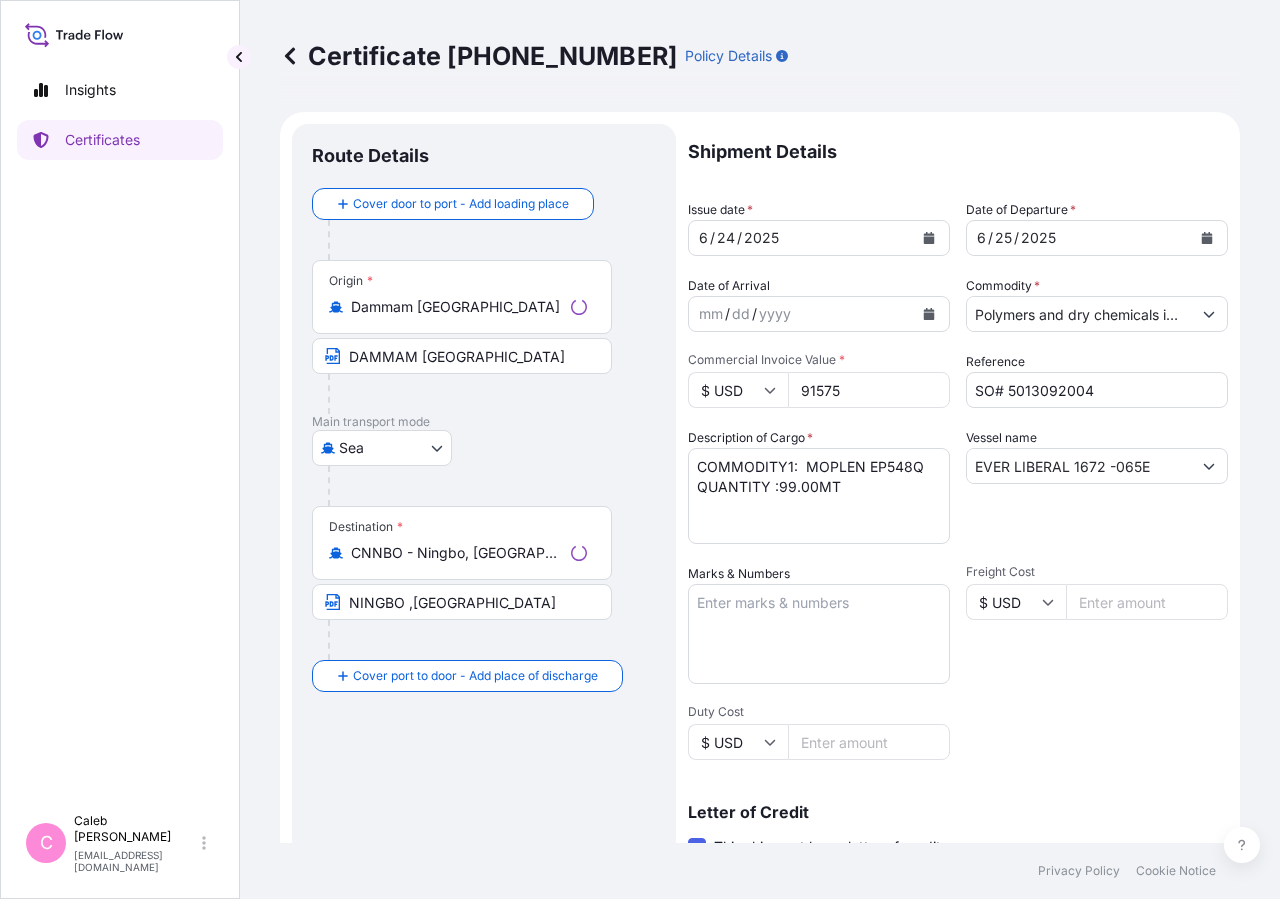 select on "32034" 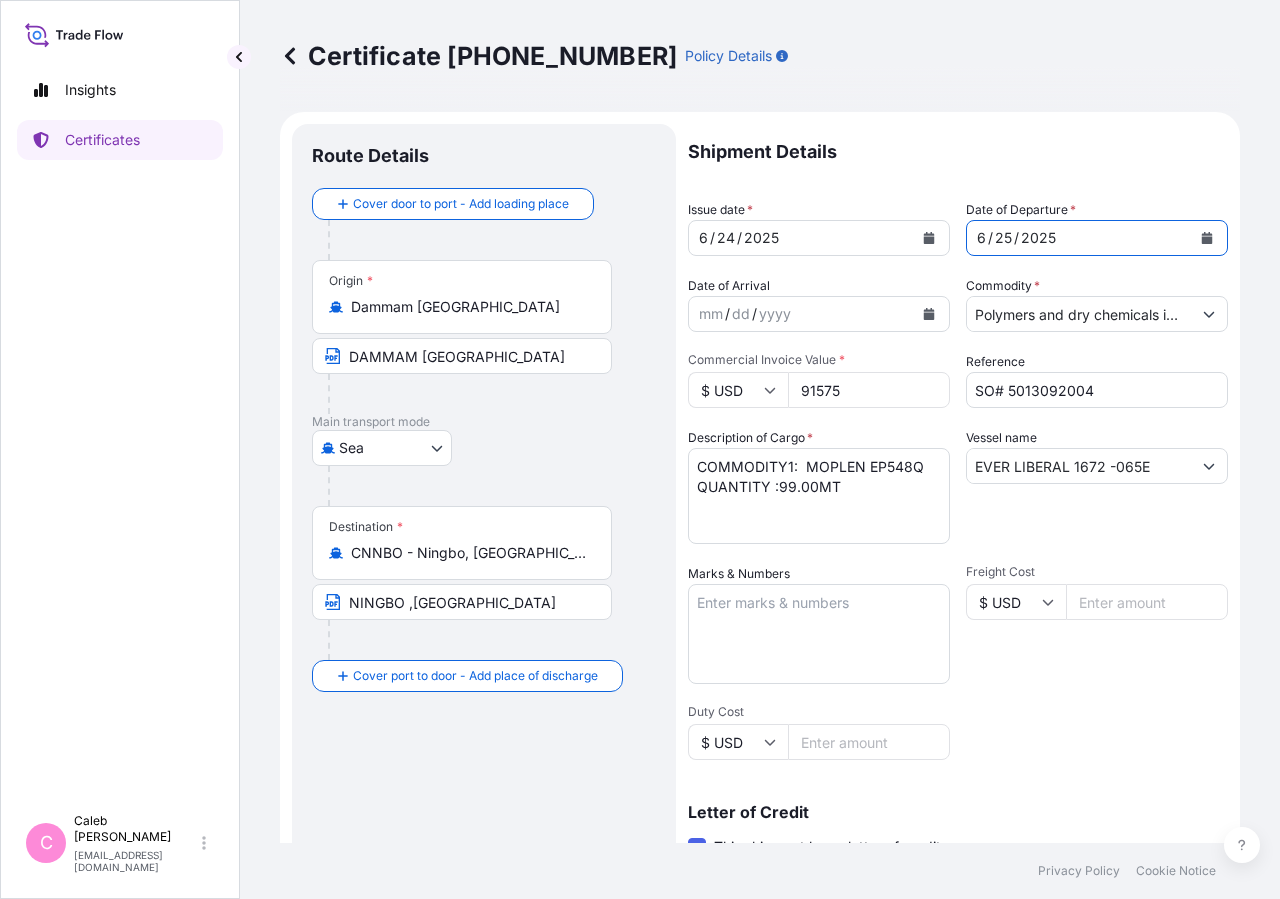 click 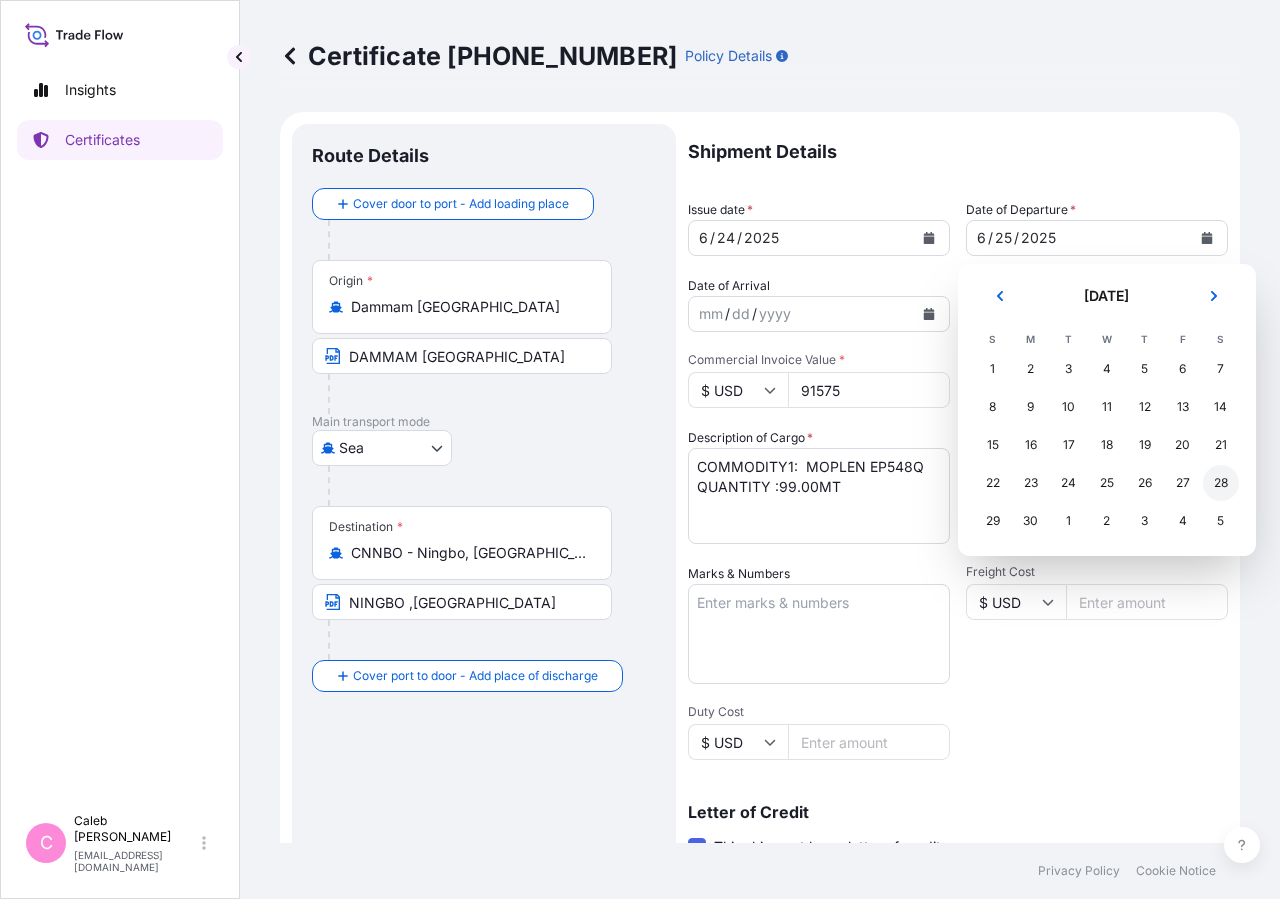 click on "28" at bounding box center (1221, 483) 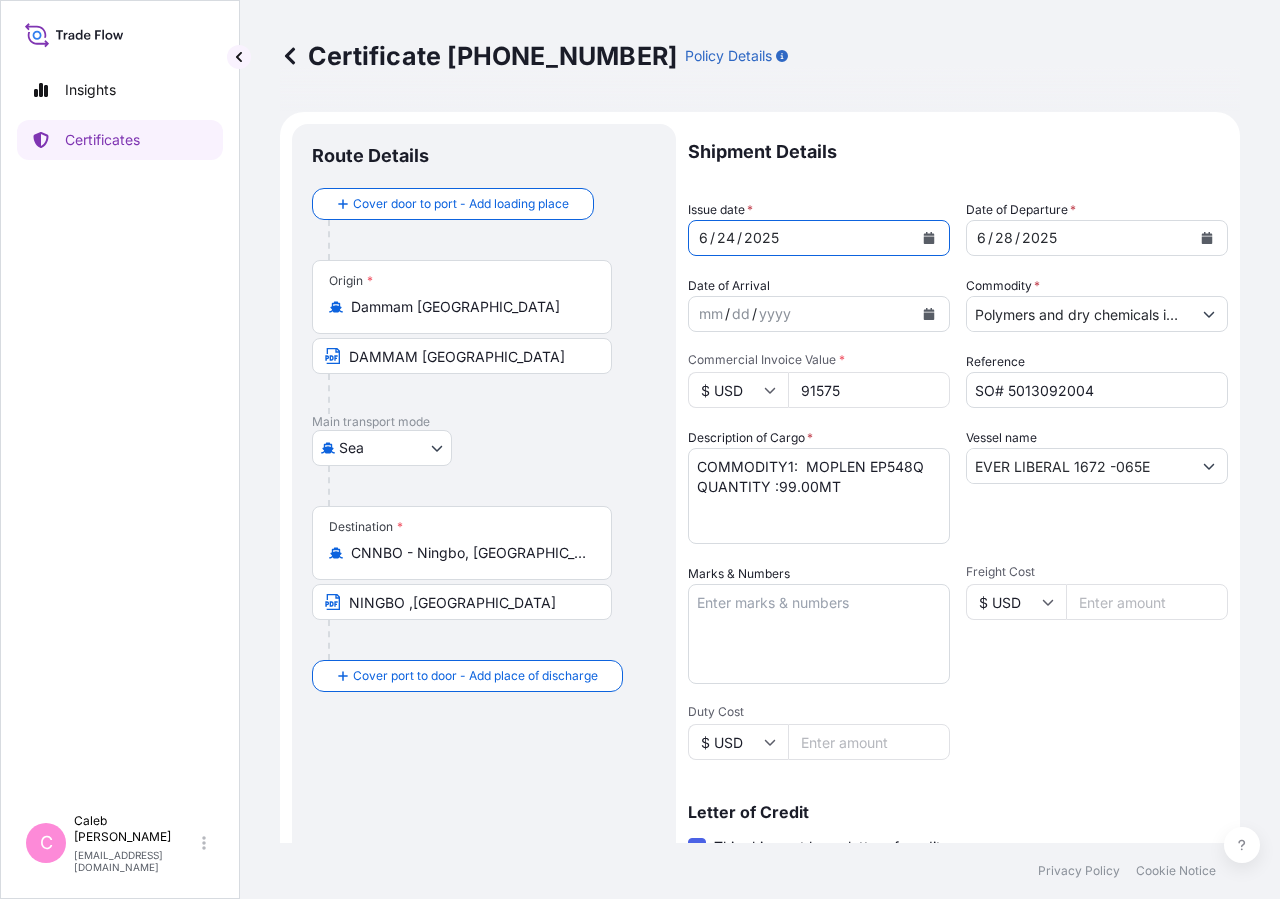 click 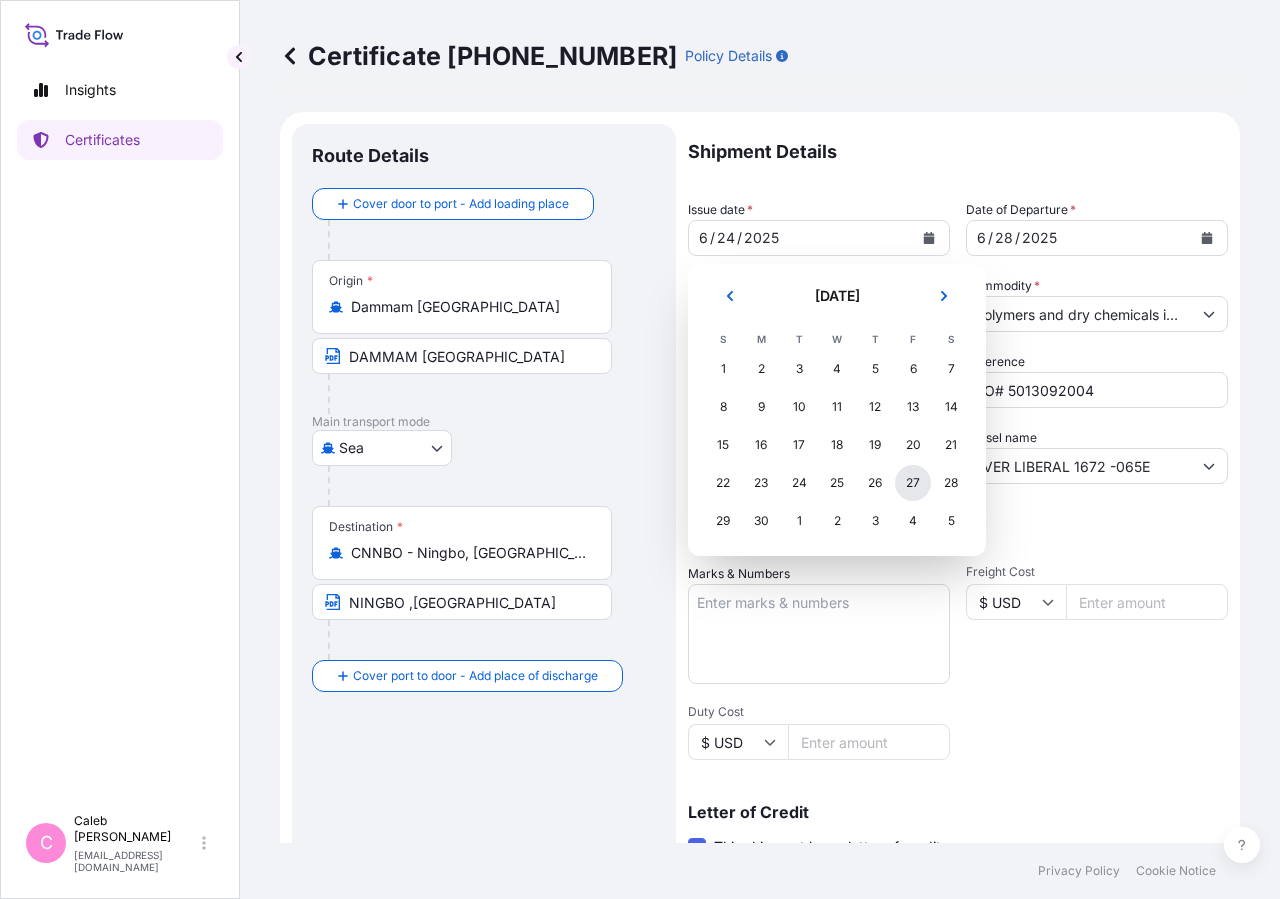 click on "27" at bounding box center (913, 483) 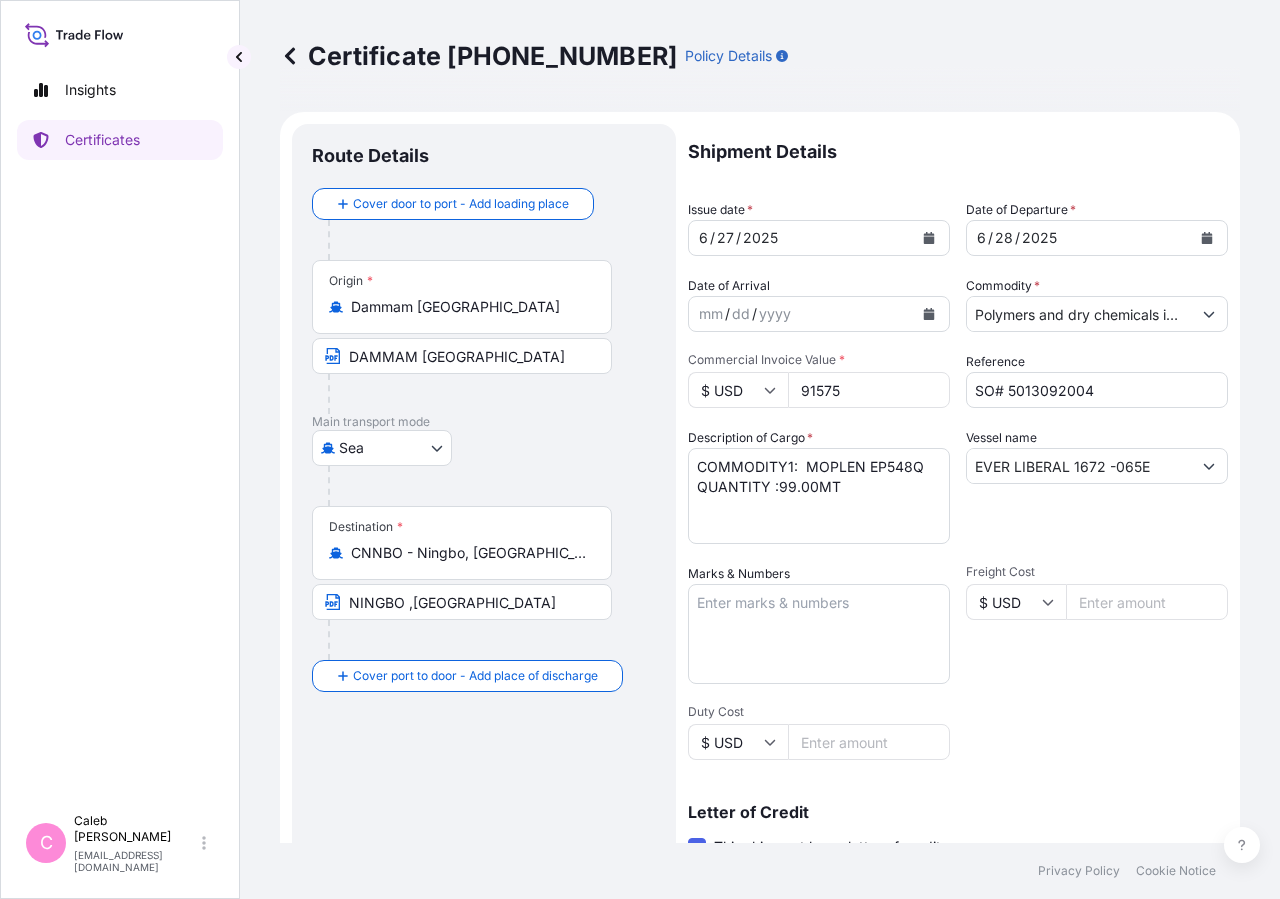 click on "Route Details   Cover door to port - Add loading place Place of loading Road / [GEOGRAPHIC_DATA] / Inland Origin * [GEOGRAPHIC_DATA] [GEOGRAPHIC_DATA] [GEOGRAPHIC_DATA] [GEOGRAPHIC_DATA] Main transport mode [GEOGRAPHIC_DATA] Destination * CNNBO - [GEOGRAPHIC_DATA], [GEOGRAPHIC_DATA] [GEOGRAPHIC_DATA] ,[GEOGRAPHIC_DATA] Cover port to door - Add place of discharge Road / [GEOGRAPHIC_DATA] / Inland Place of Discharge" at bounding box center (484, 704) 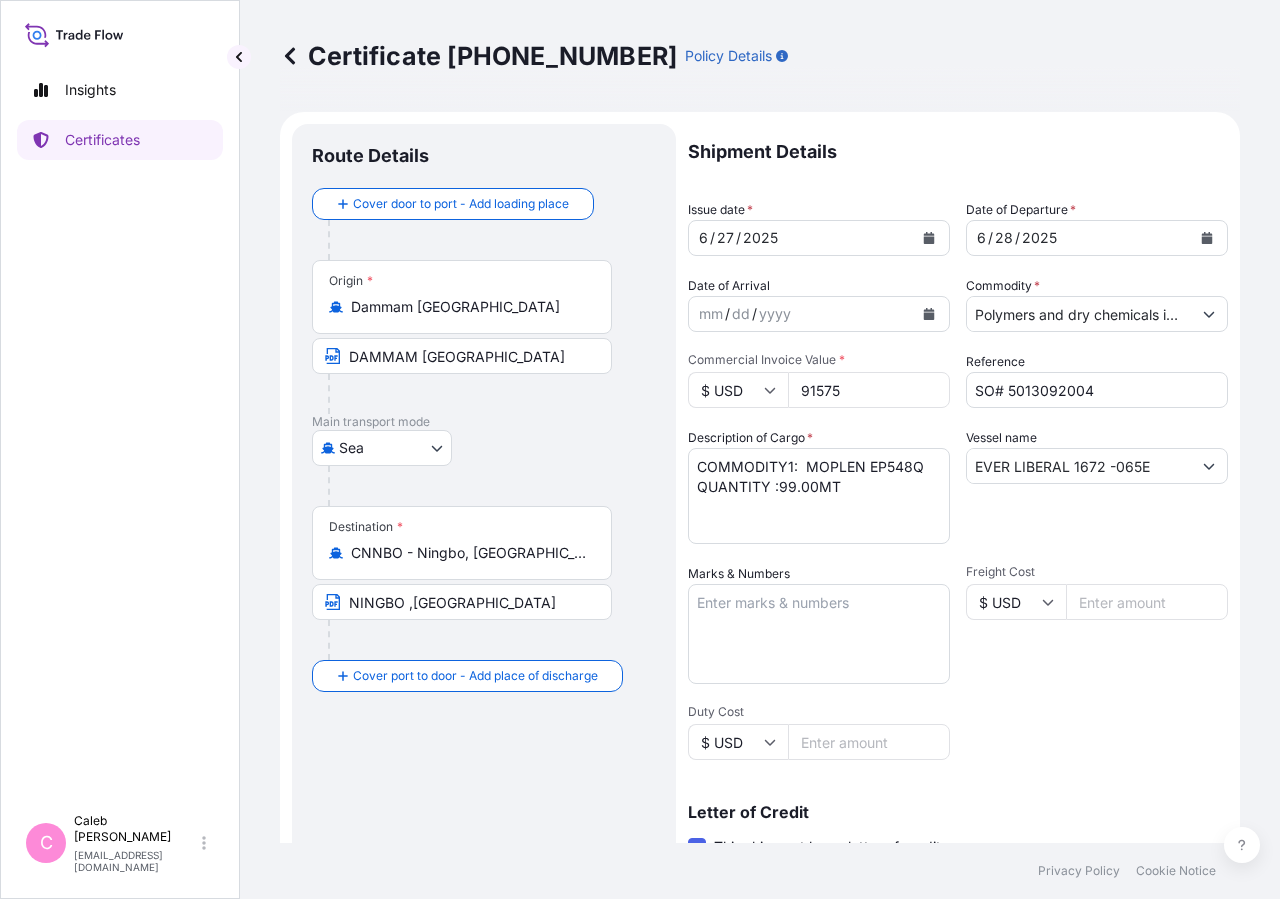 scroll, scrollTop: 442, scrollLeft: 0, axis: vertical 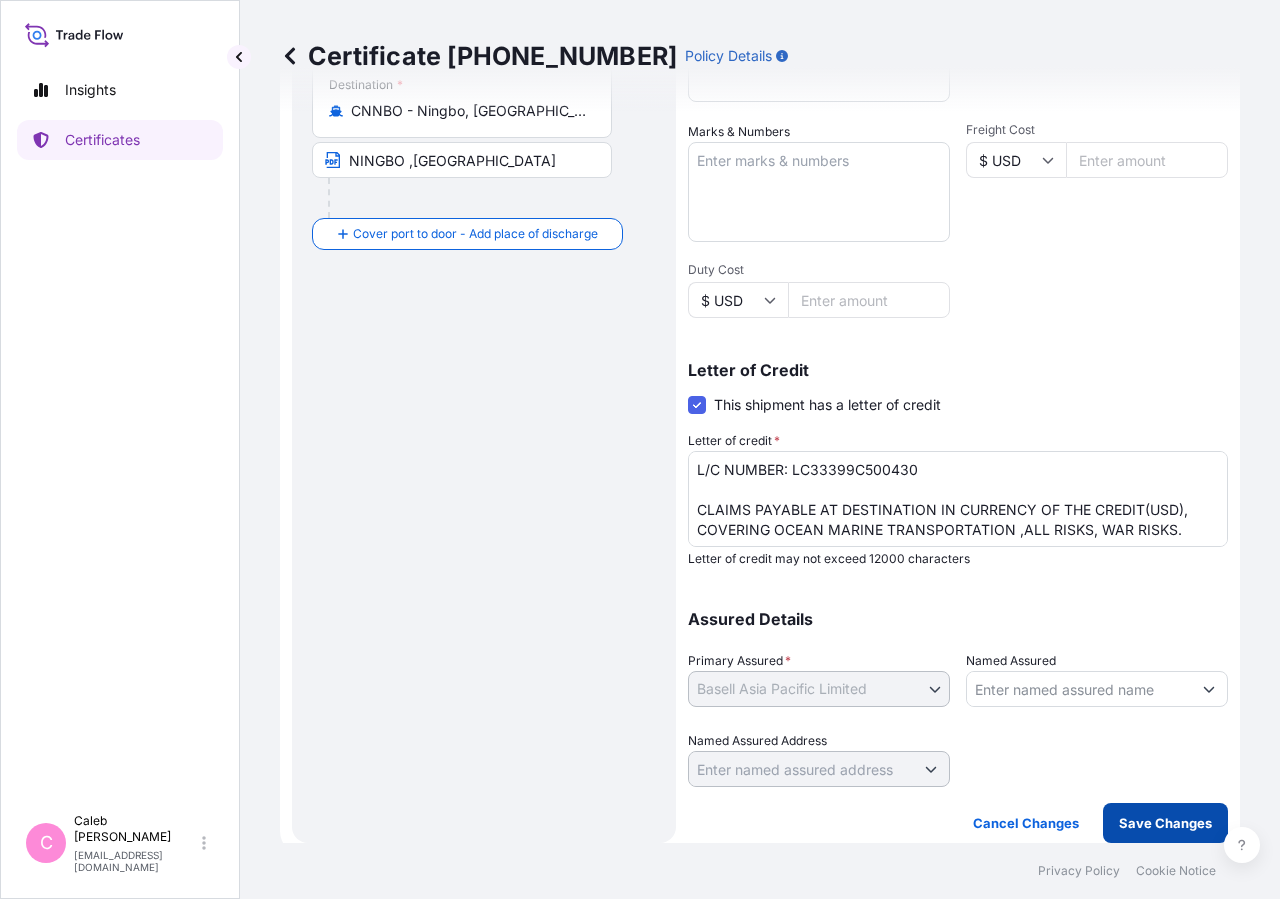 click on "Save Changes" at bounding box center (1165, 823) 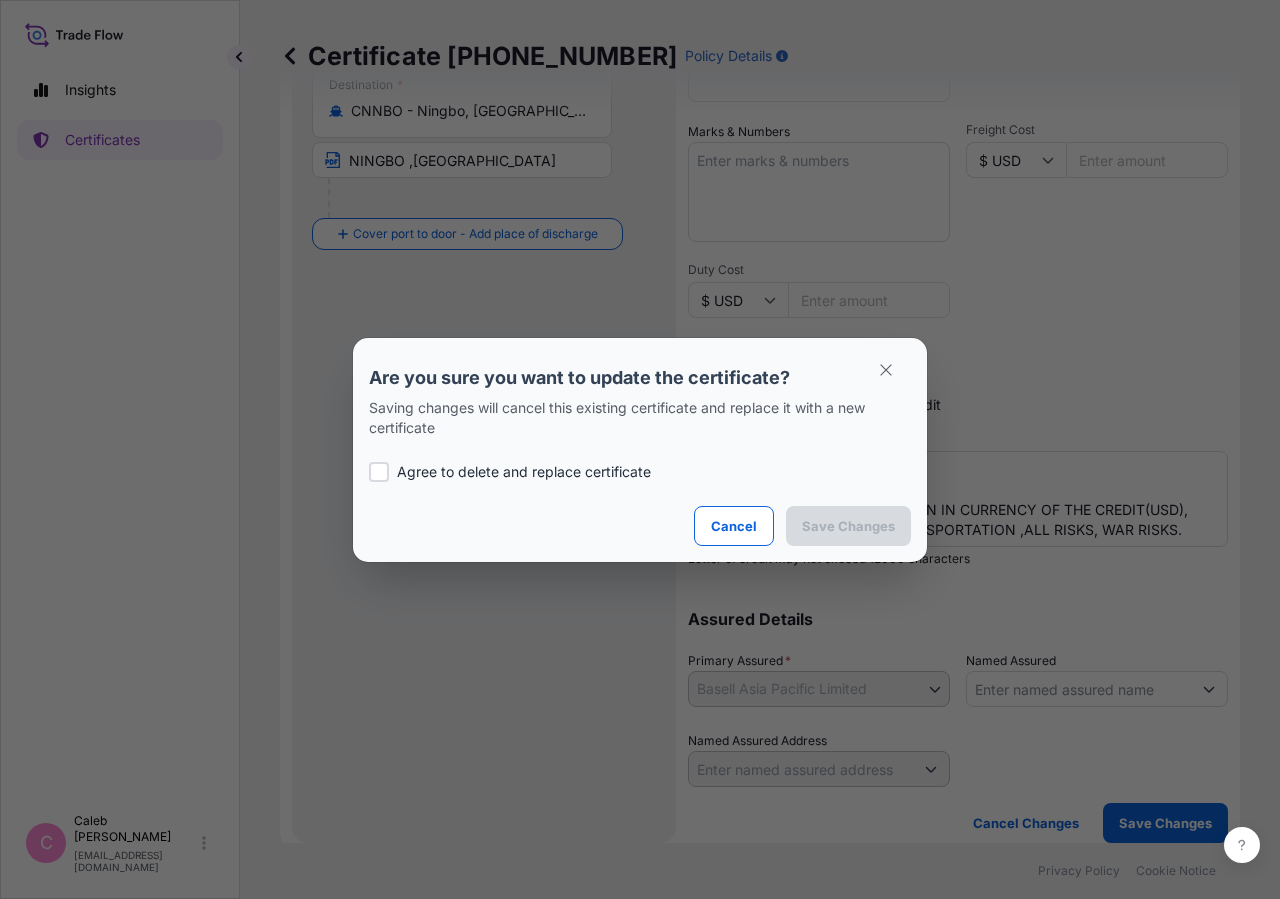 click on "Agree to delete and replace certificate" at bounding box center (524, 472) 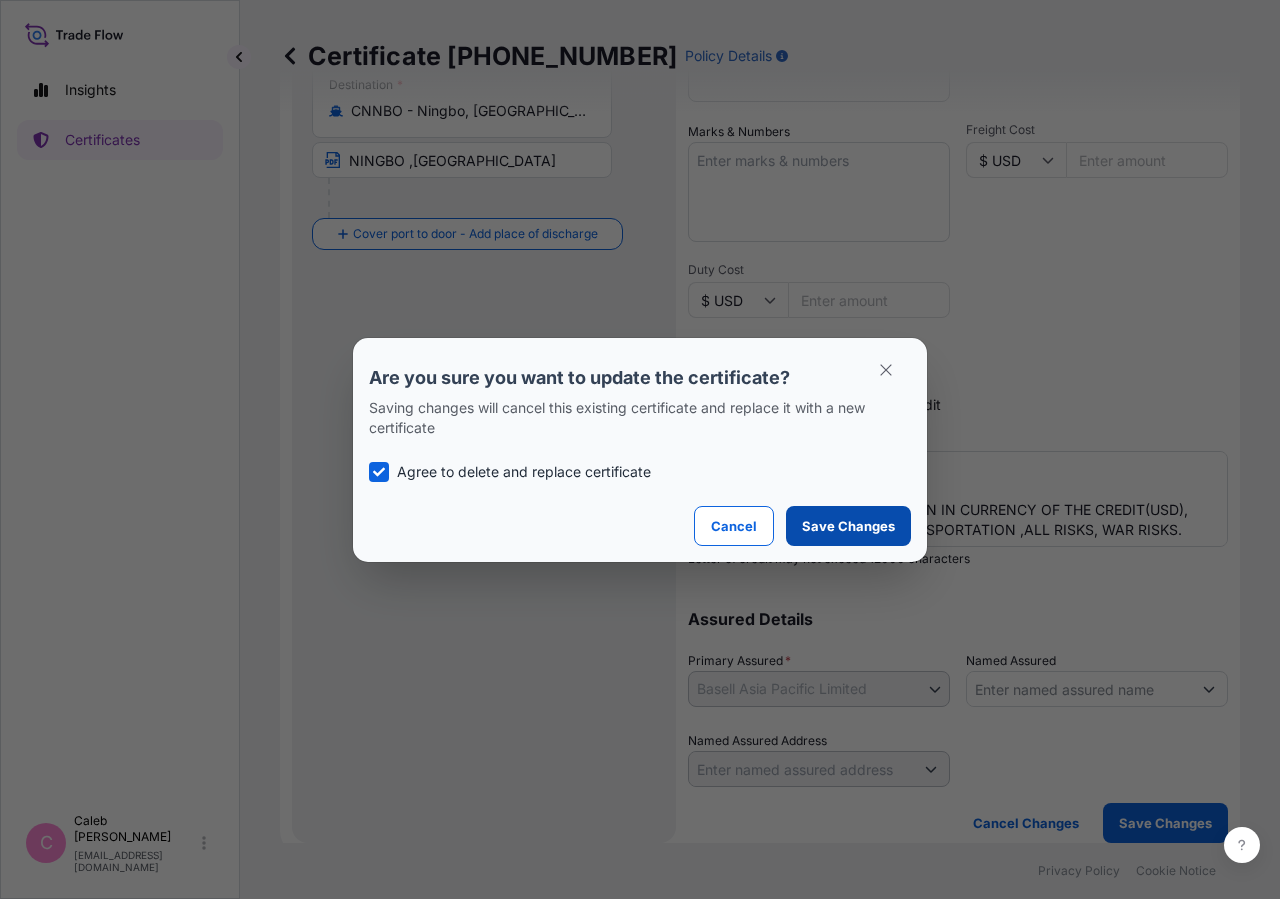 click on "Save Changes" at bounding box center (848, 526) 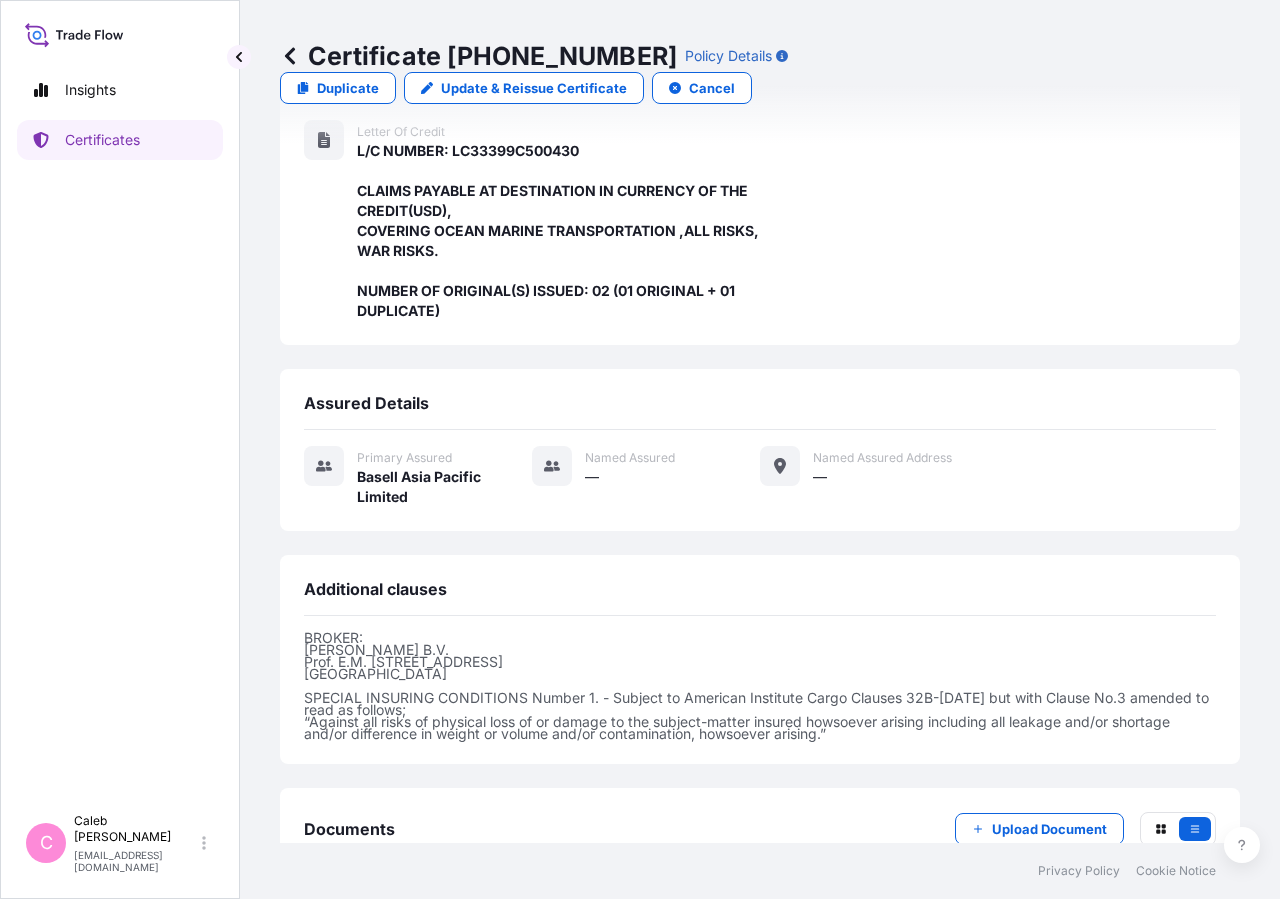 scroll, scrollTop: 578, scrollLeft: 0, axis: vertical 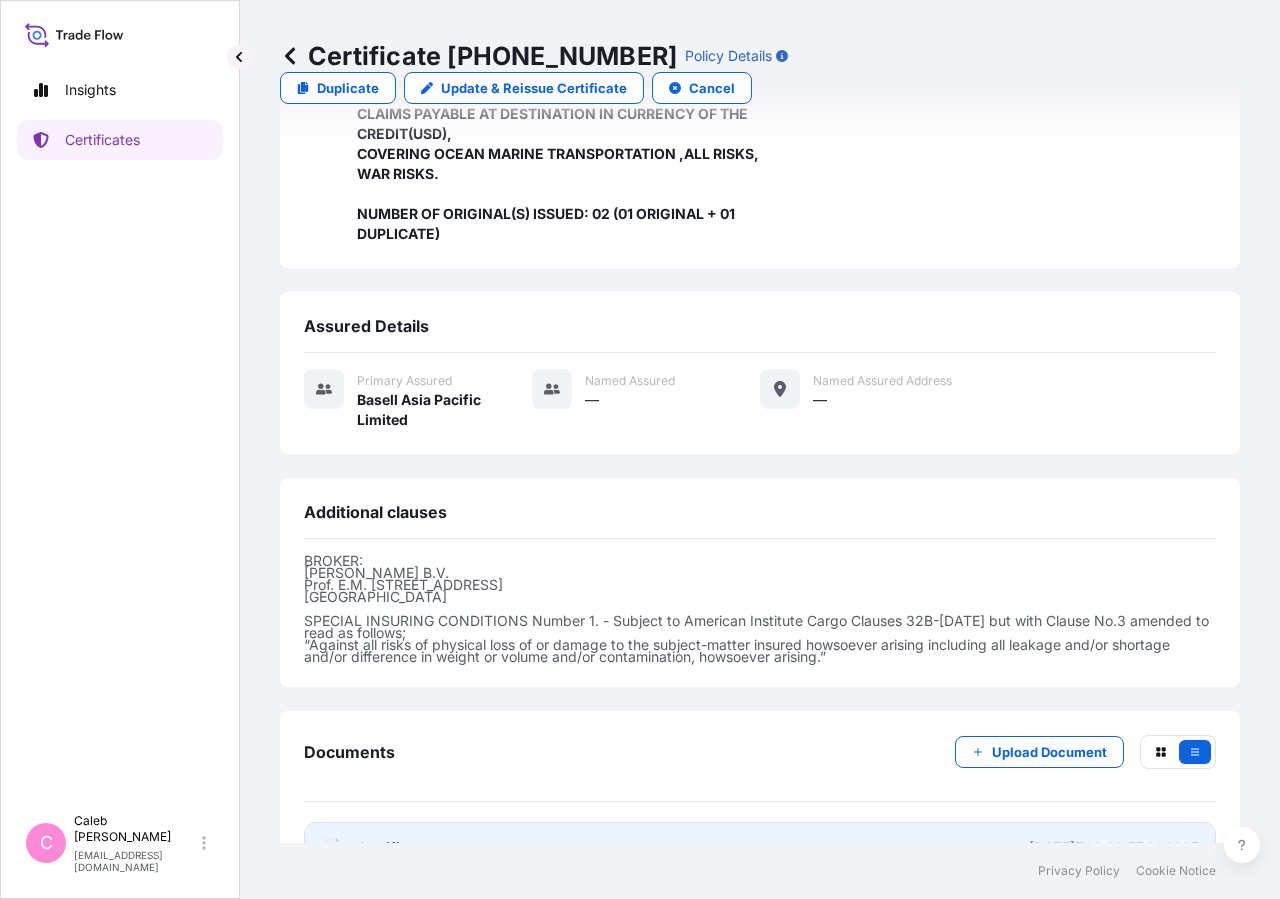 click on "Certificate" at bounding box center [393, 848] 